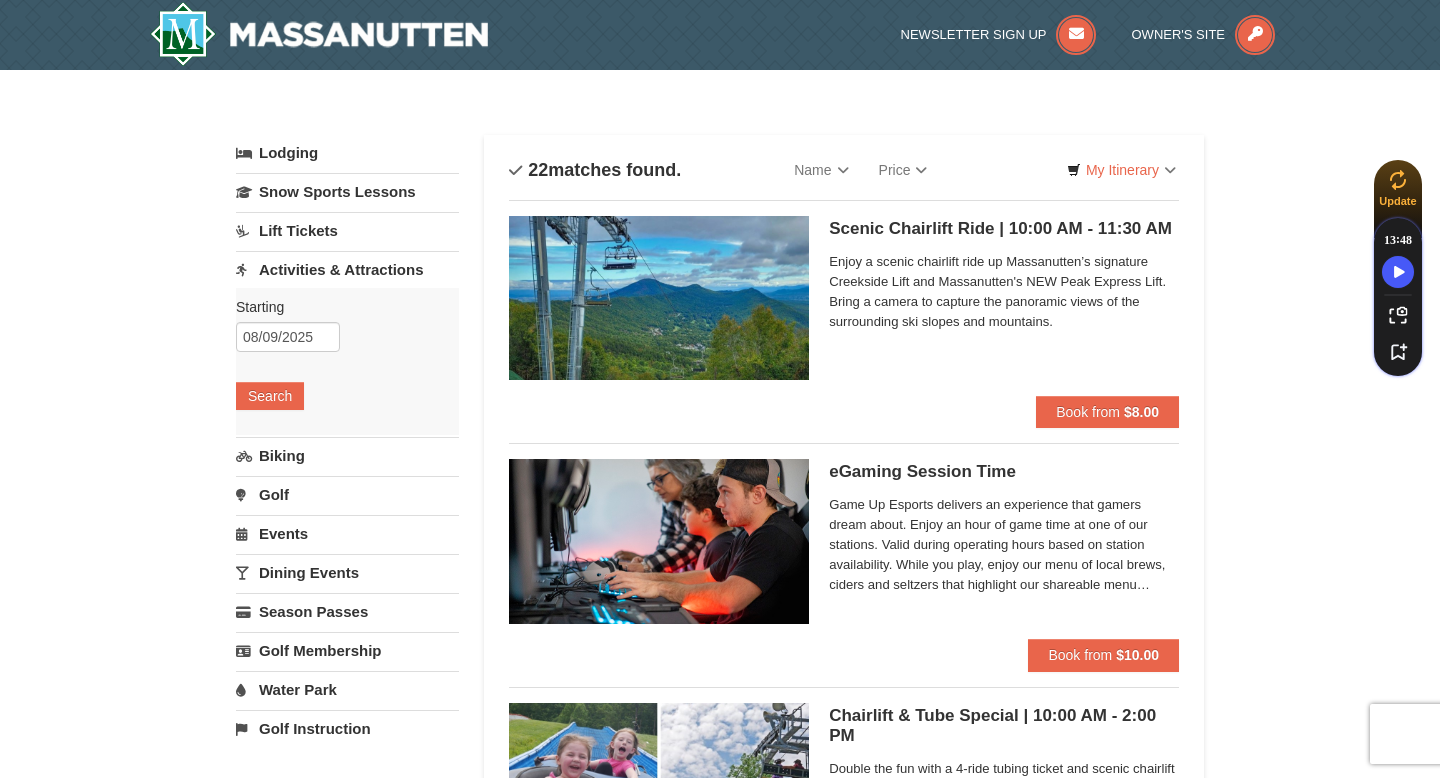 scroll, scrollTop: 41, scrollLeft: 0, axis: vertical 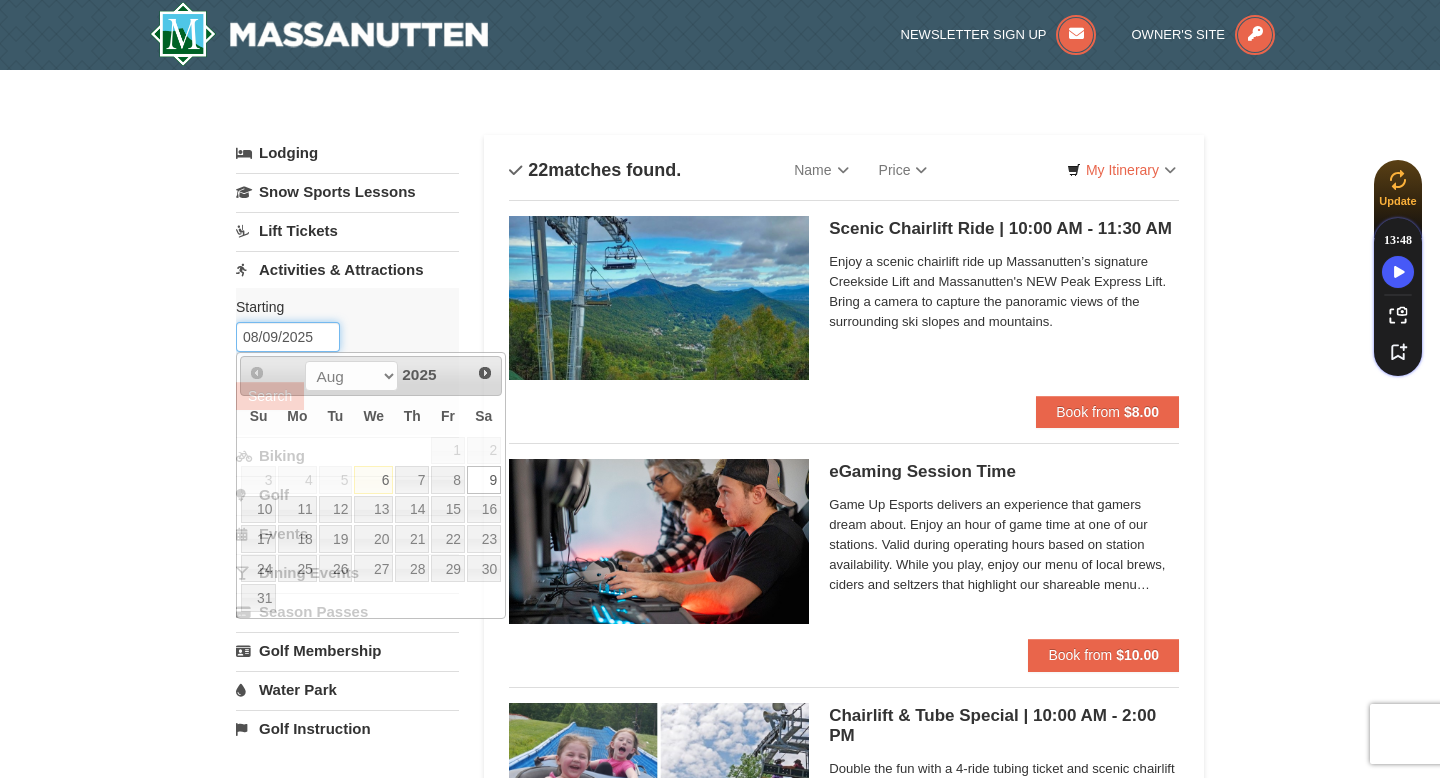 click on "08/09/2025" at bounding box center [288, 337] 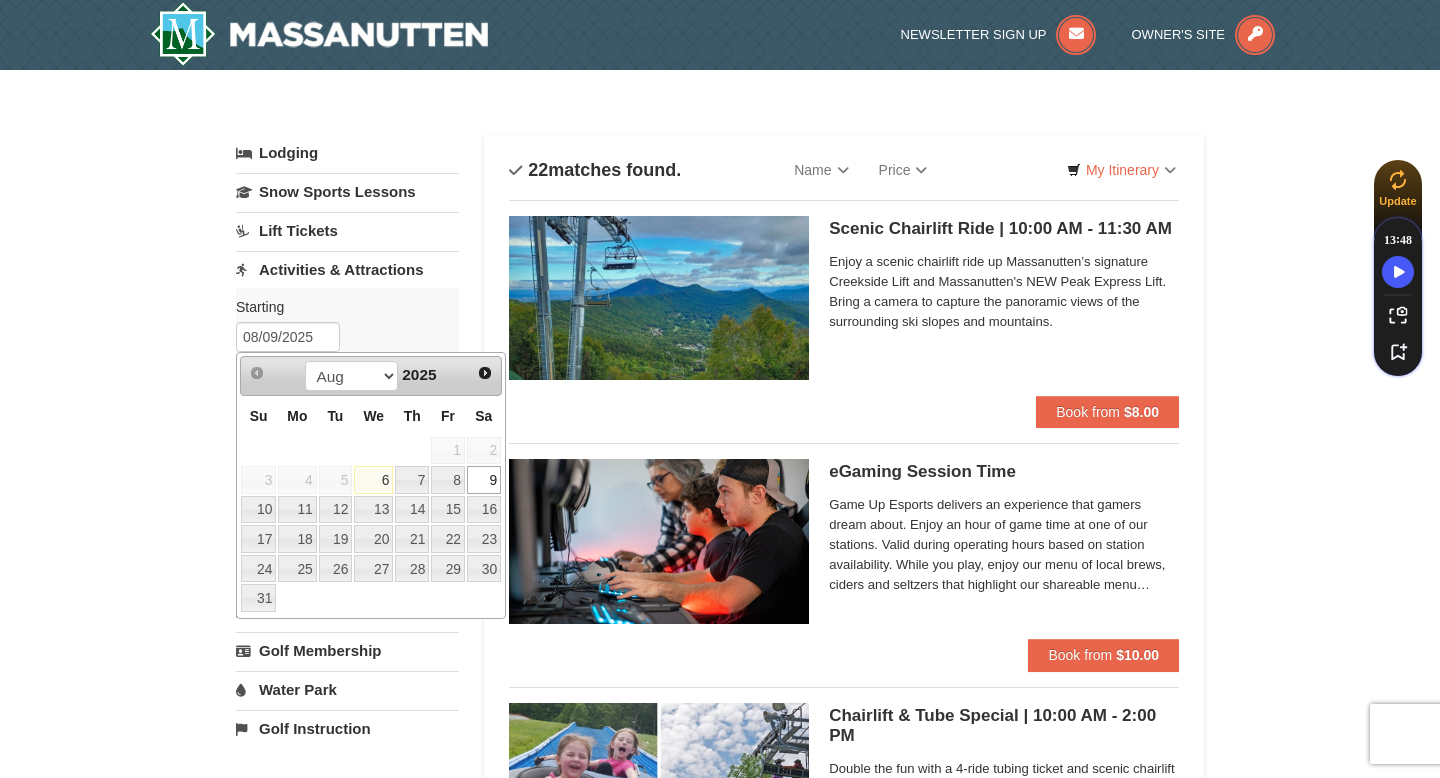 click on "6" at bounding box center (373, 480) 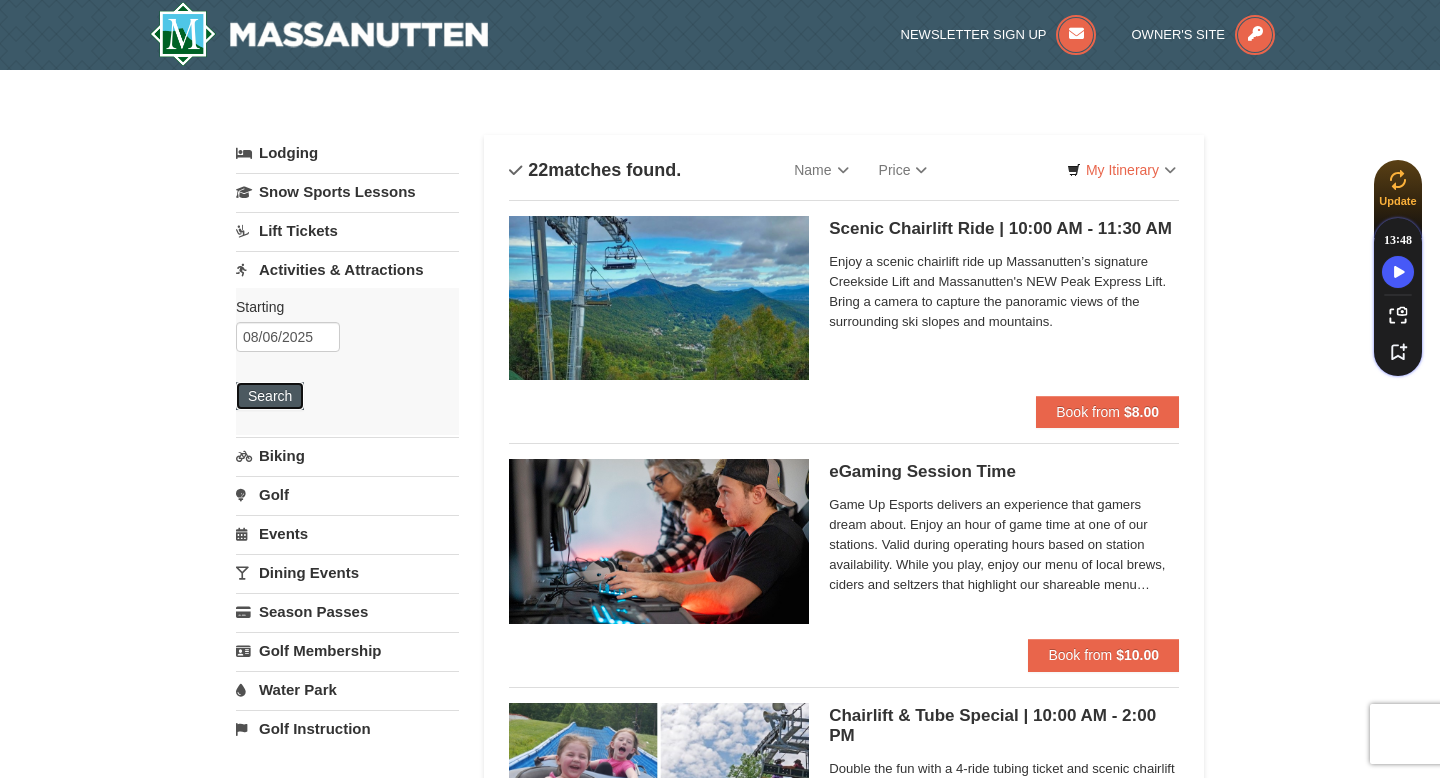 click on "Search" at bounding box center [270, 396] 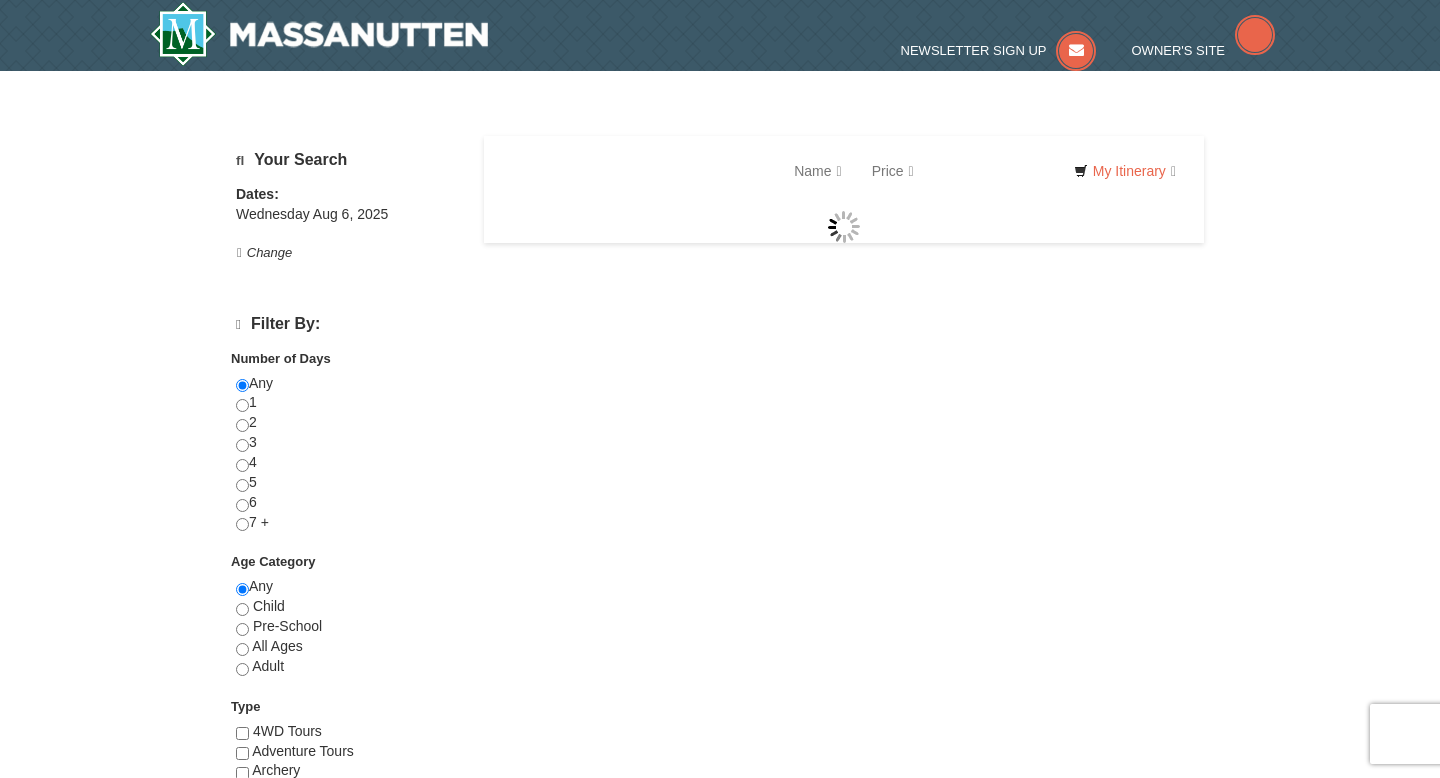 scroll, scrollTop: 0, scrollLeft: 0, axis: both 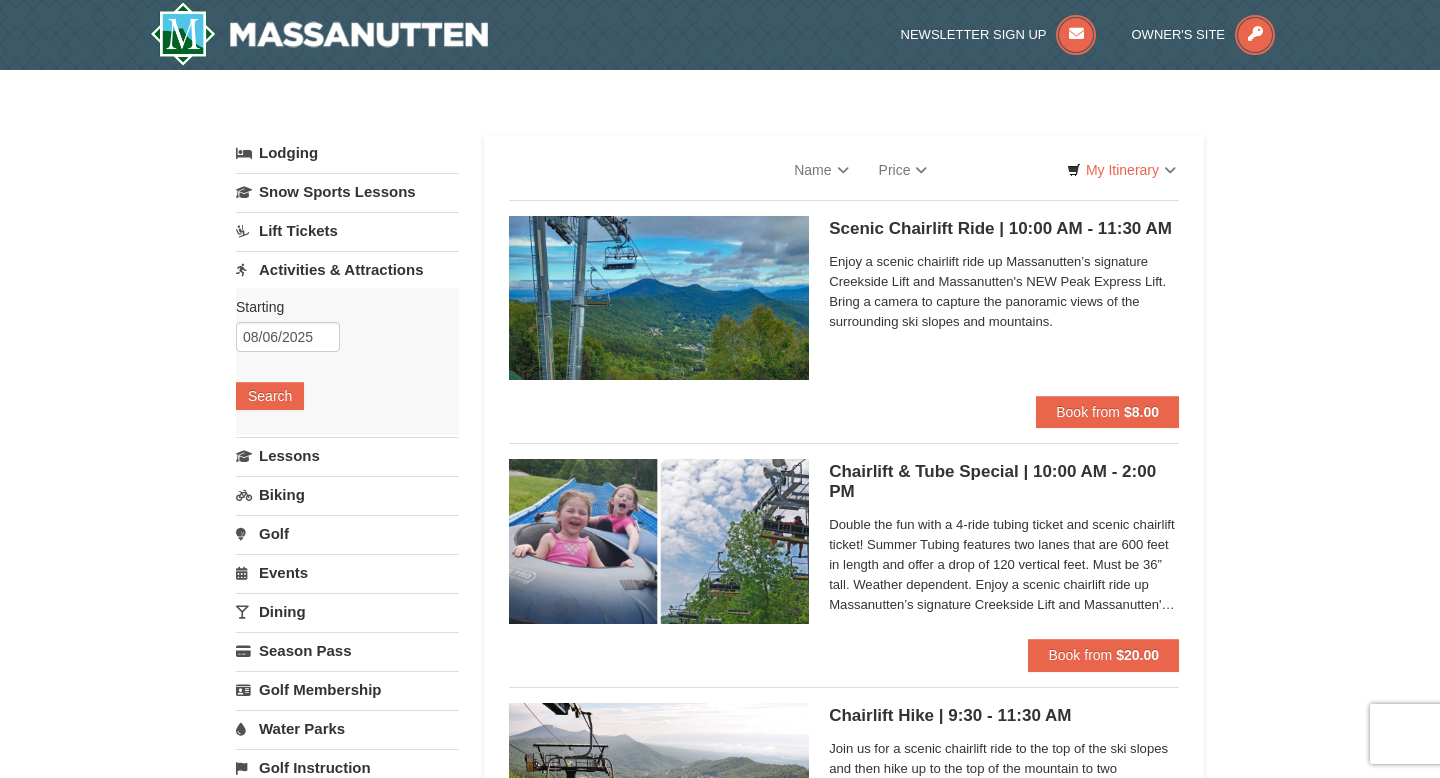 select on "8" 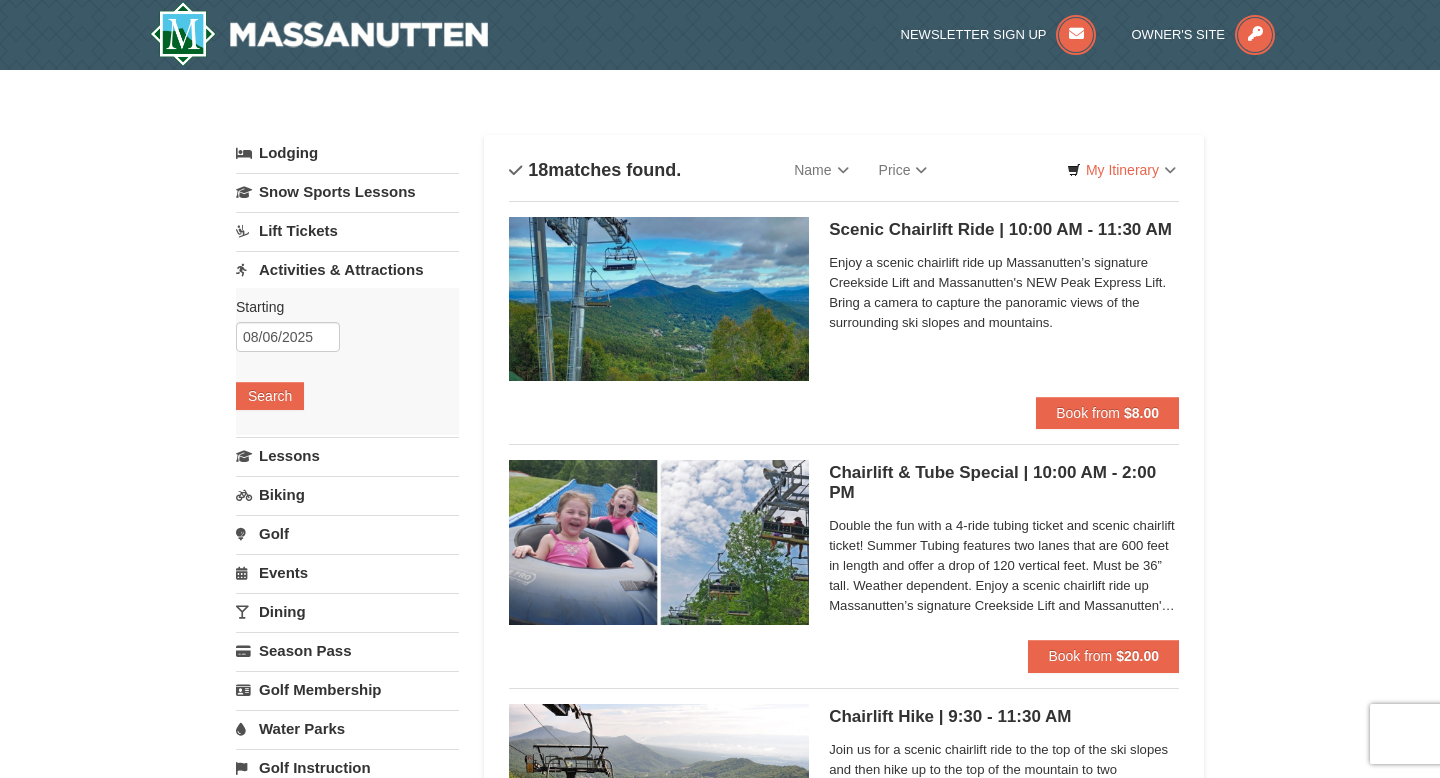 scroll, scrollTop: 0, scrollLeft: 0, axis: both 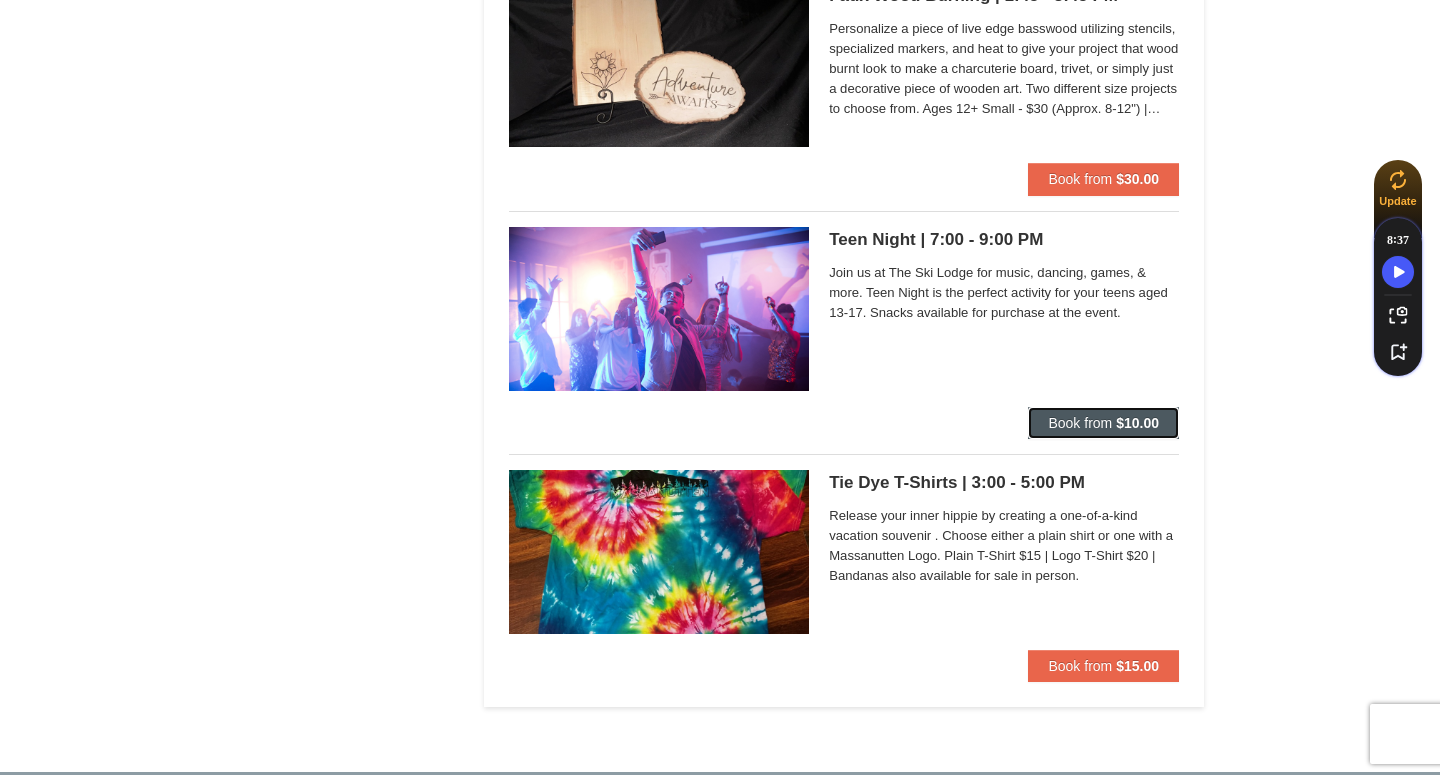 click on "Book from" at bounding box center [1080, 423] 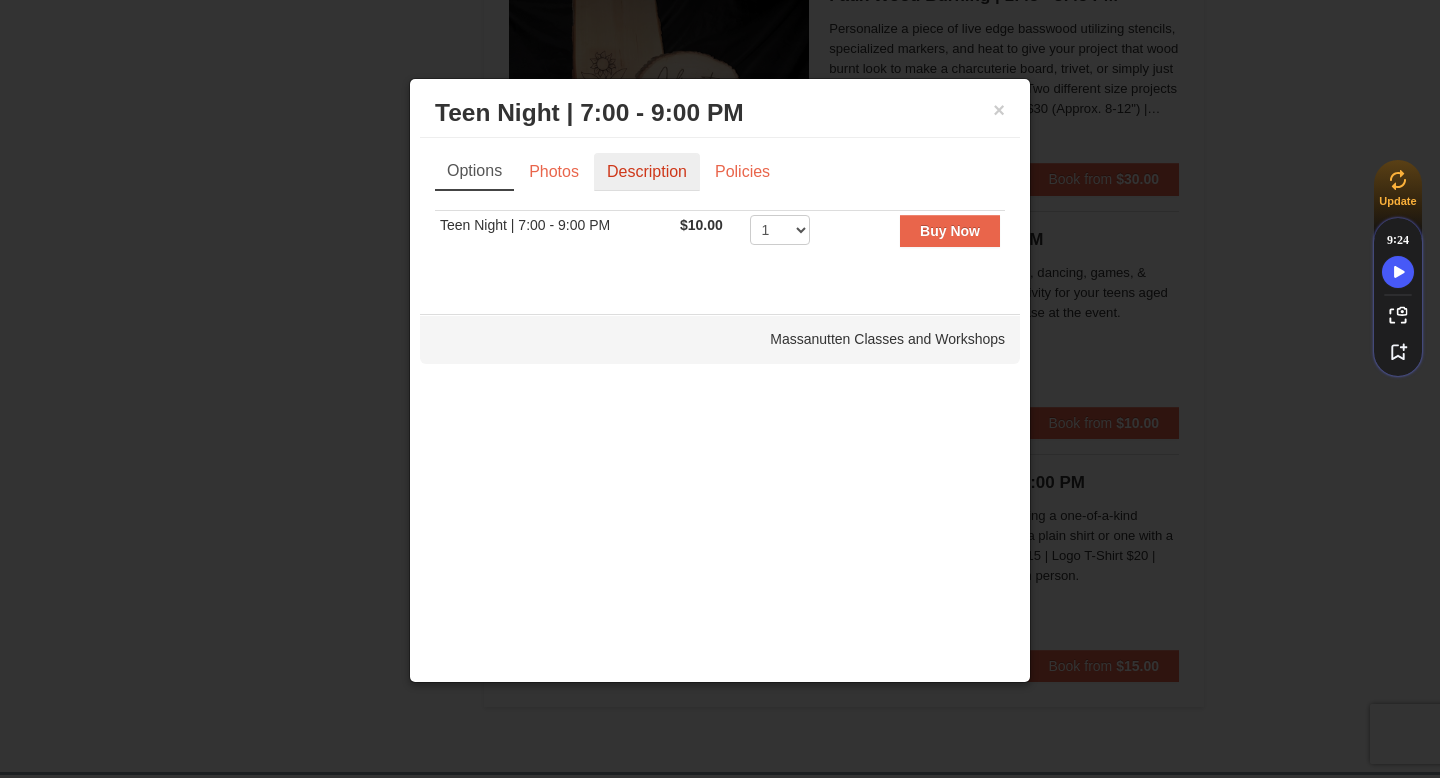 click on "Description" at bounding box center [647, 172] 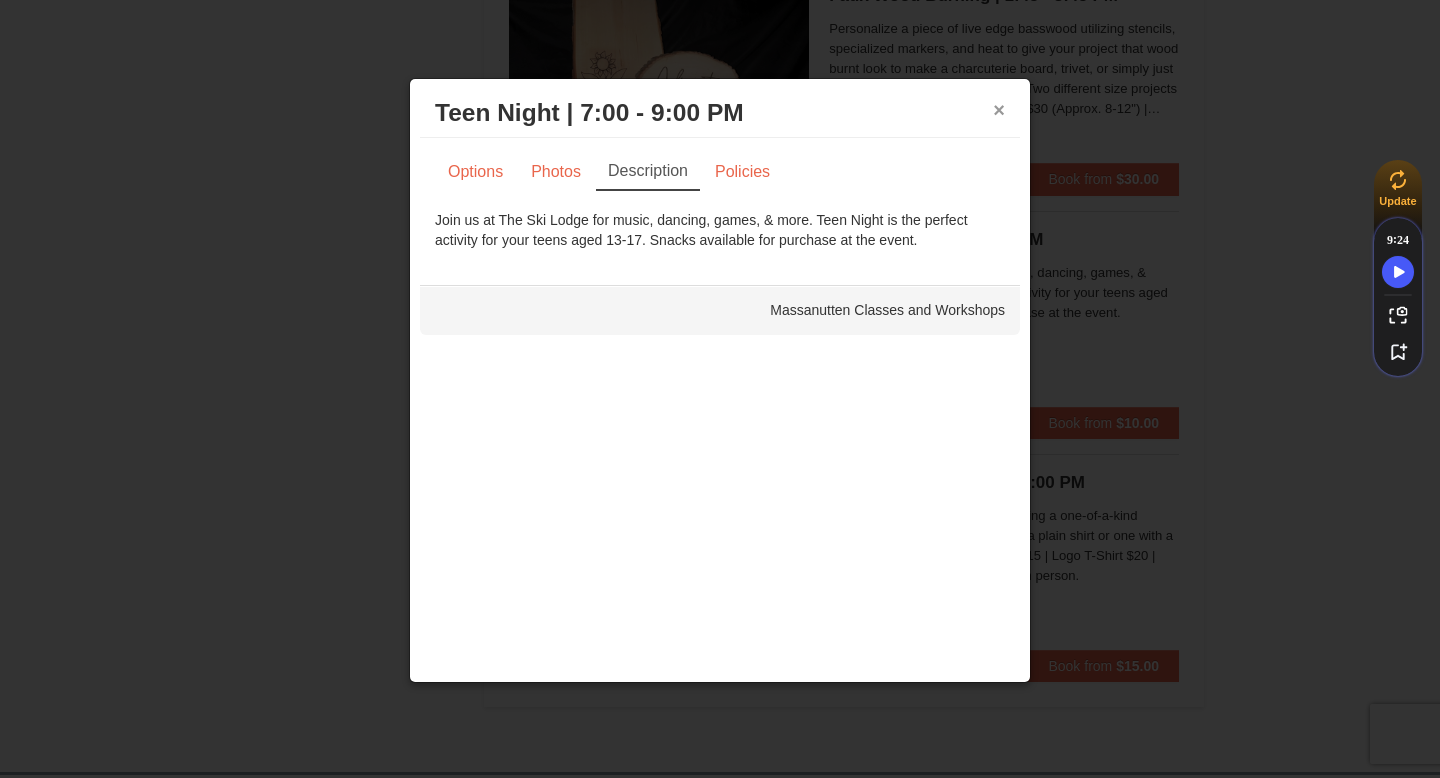 click on "×" at bounding box center [999, 110] 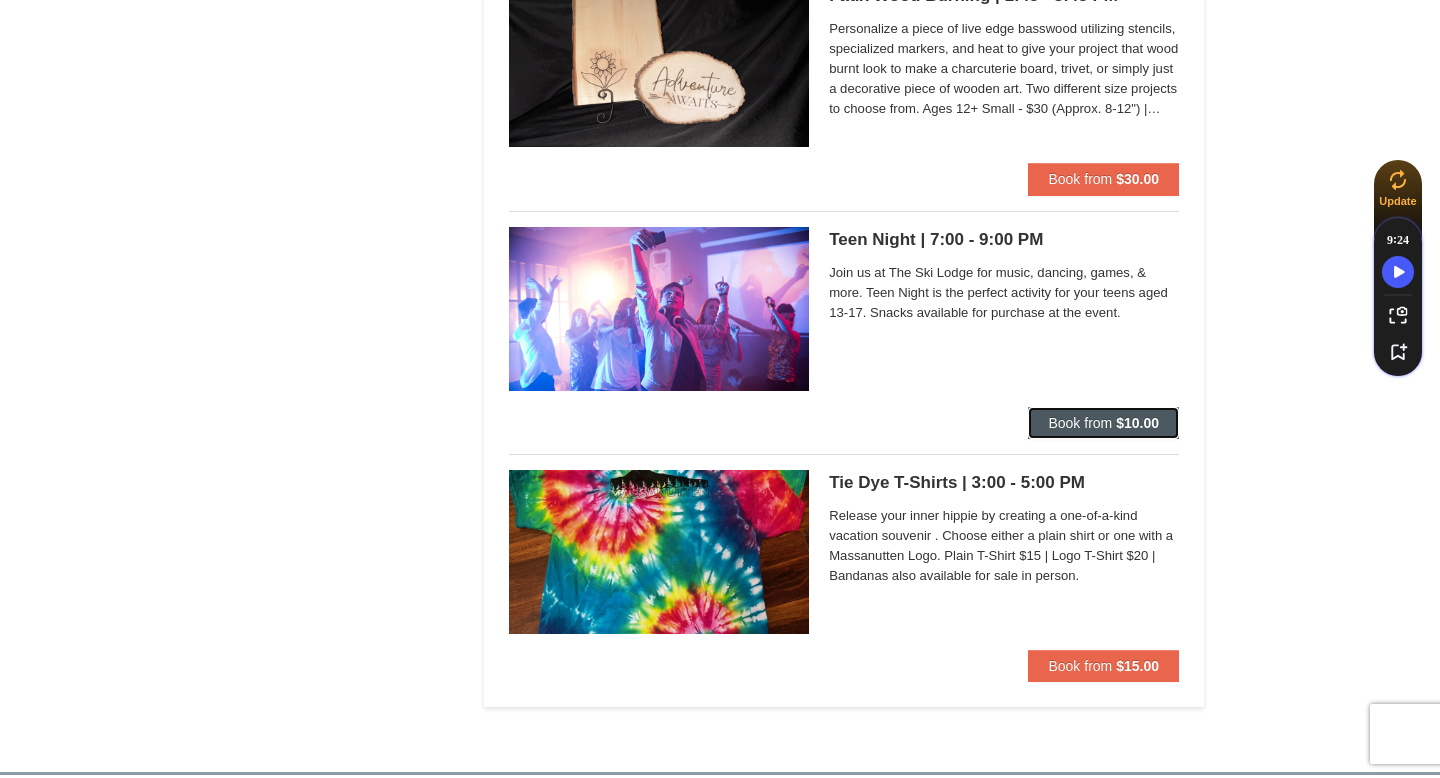 click on "$10.00" at bounding box center [1137, 423] 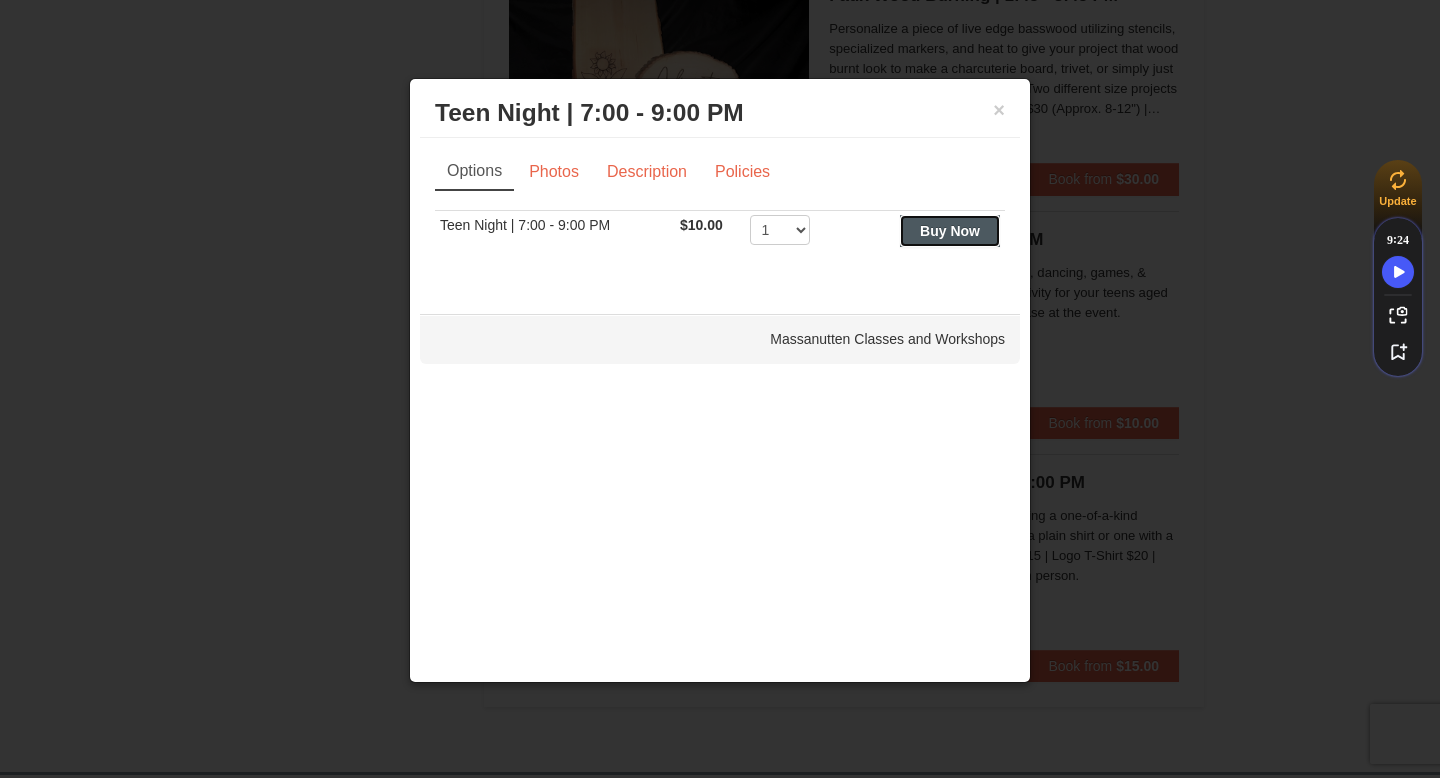 click on "Buy Now" at bounding box center [950, 231] 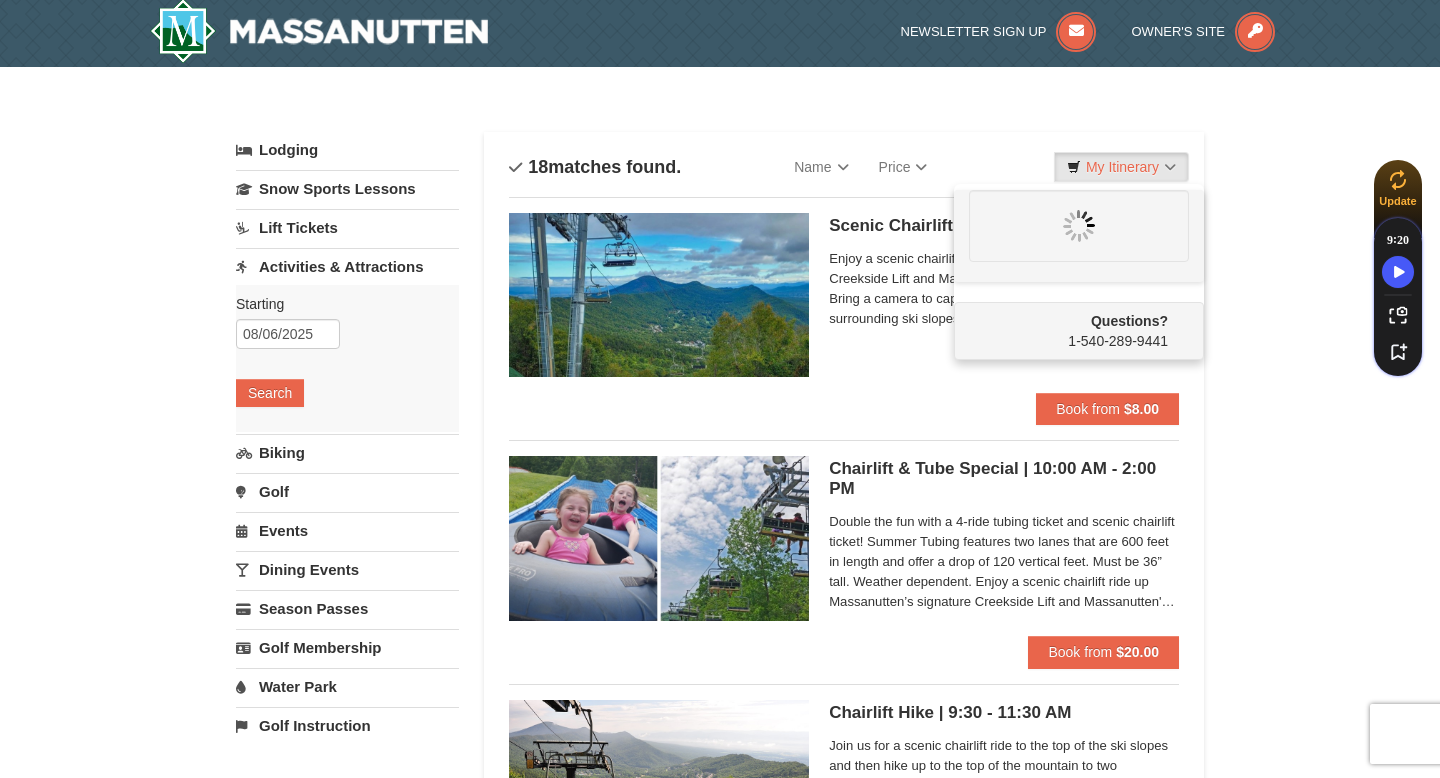 scroll, scrollTop: 6, scrollLeft: 0, axis: vertical 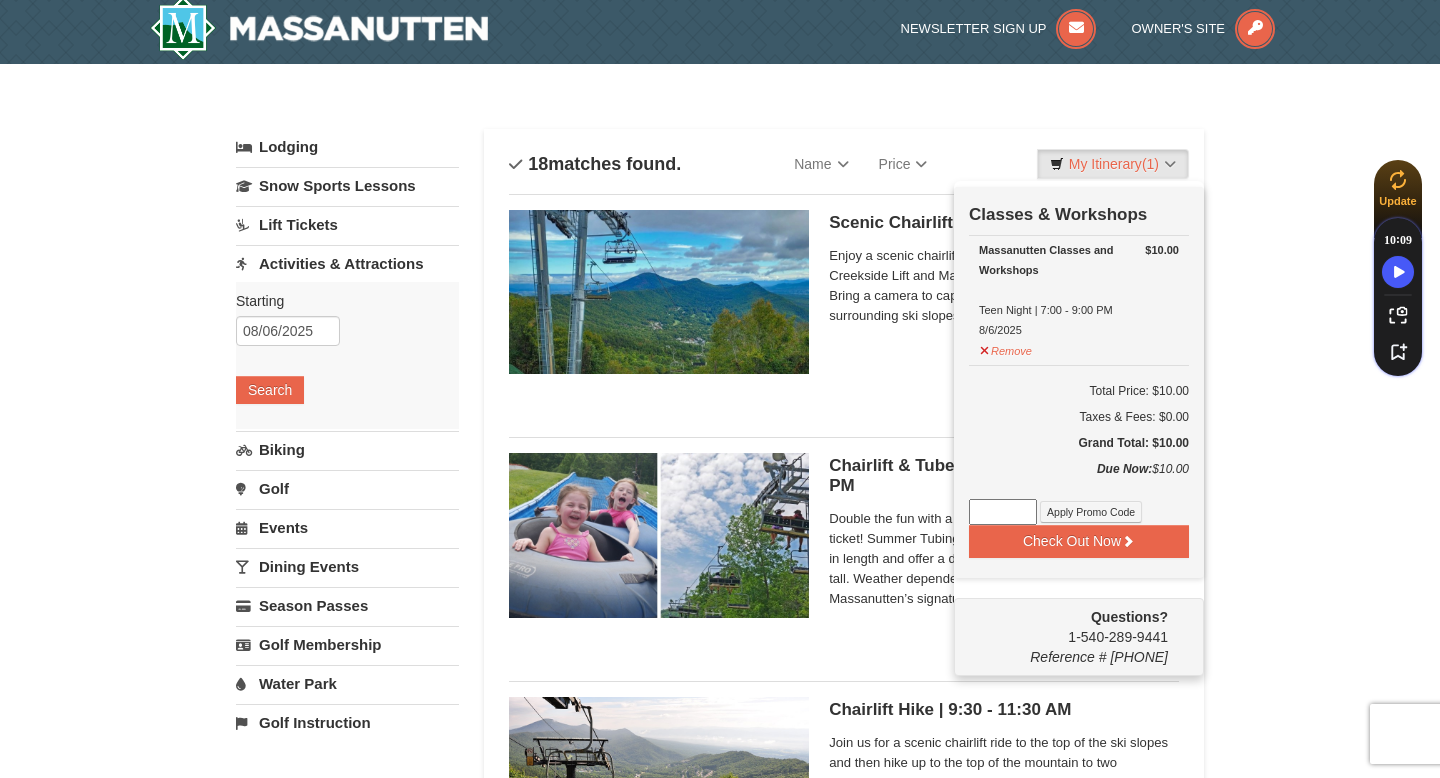 click on "Scenic Chairlift Ride | 10:00 AM - 11:30 AM  Massanutten Scenic Chairlift Rides
Enjoy a scenic chairlift ride up Massanutten’s signature Creekside Lift and Massanutten's NEW Peak Express Lift. Bring a camera to capture the panoramic views of the surrounding ski slopes and mountains.
Book from   $8.00" at bounding box center [844, 308] 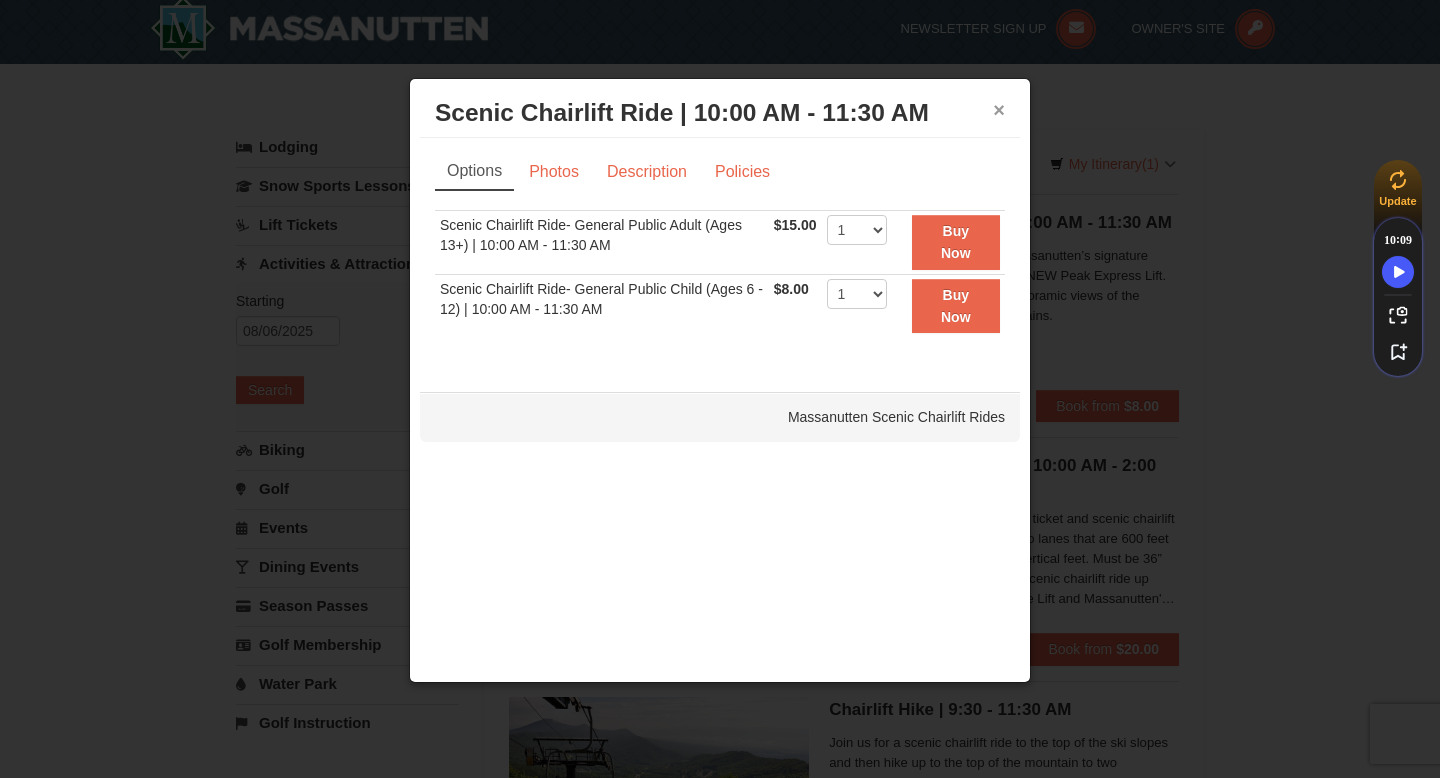 click on "×" at bounding box center [999, 110] 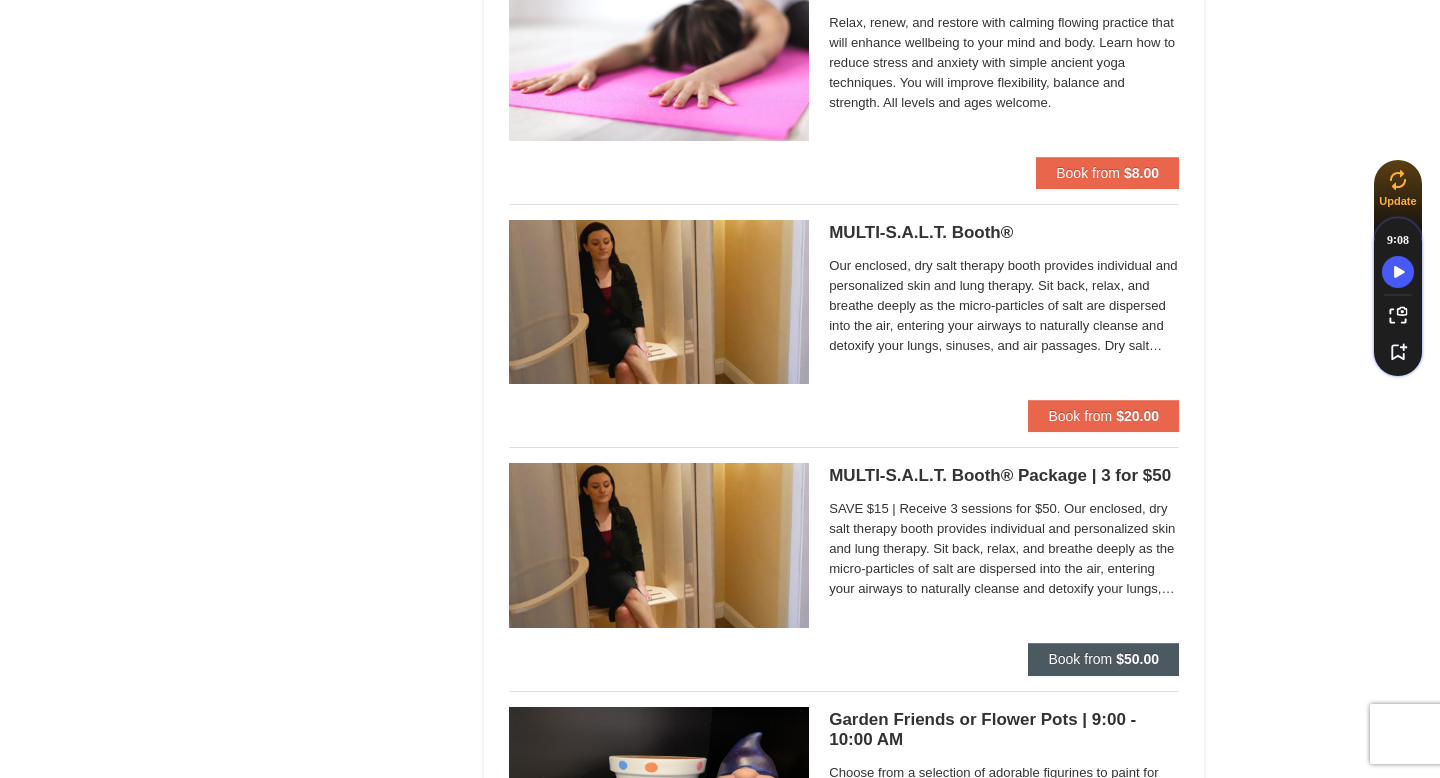 scroll, scrollTop: 2421, scrollLeft: 0, axis: vertical 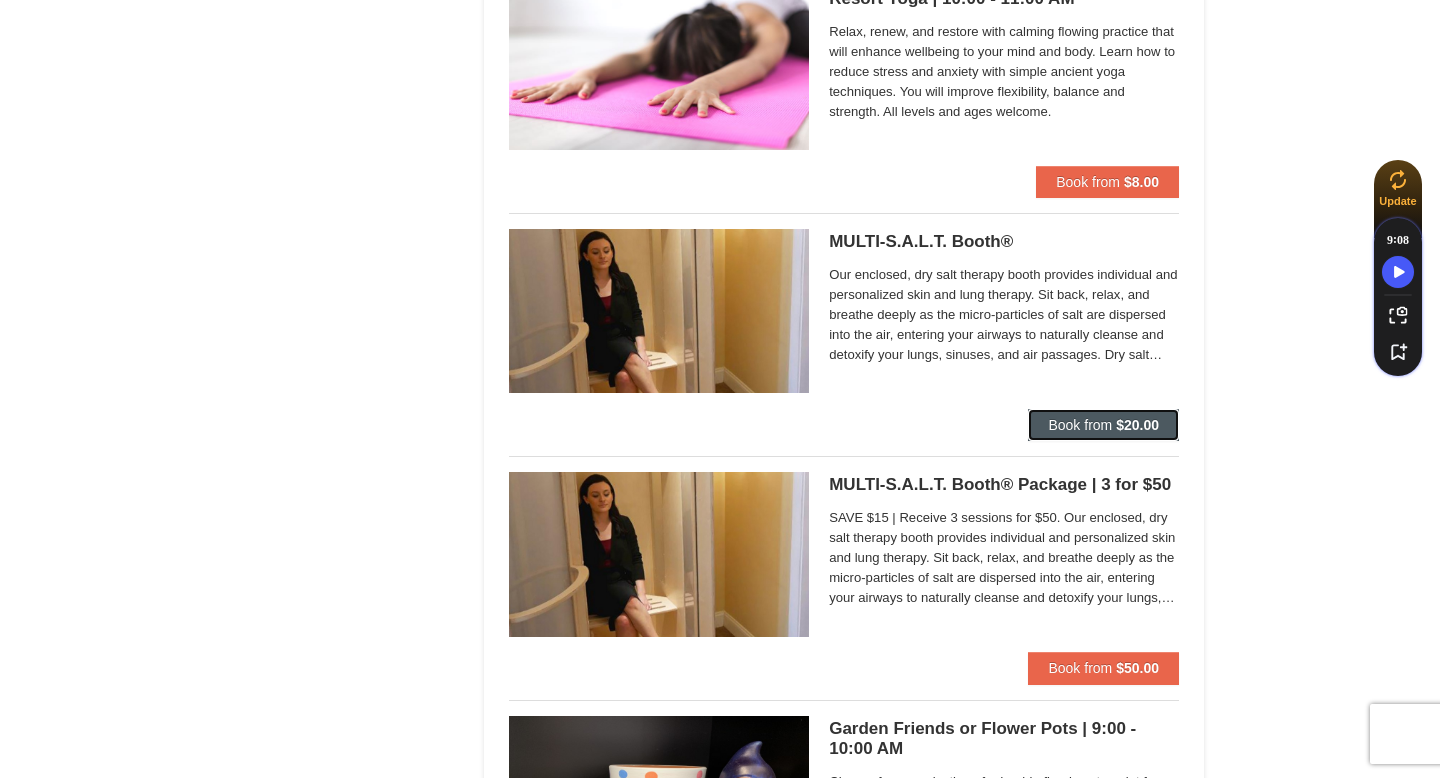 click on "Book from" at bounding box center [1080, 425] 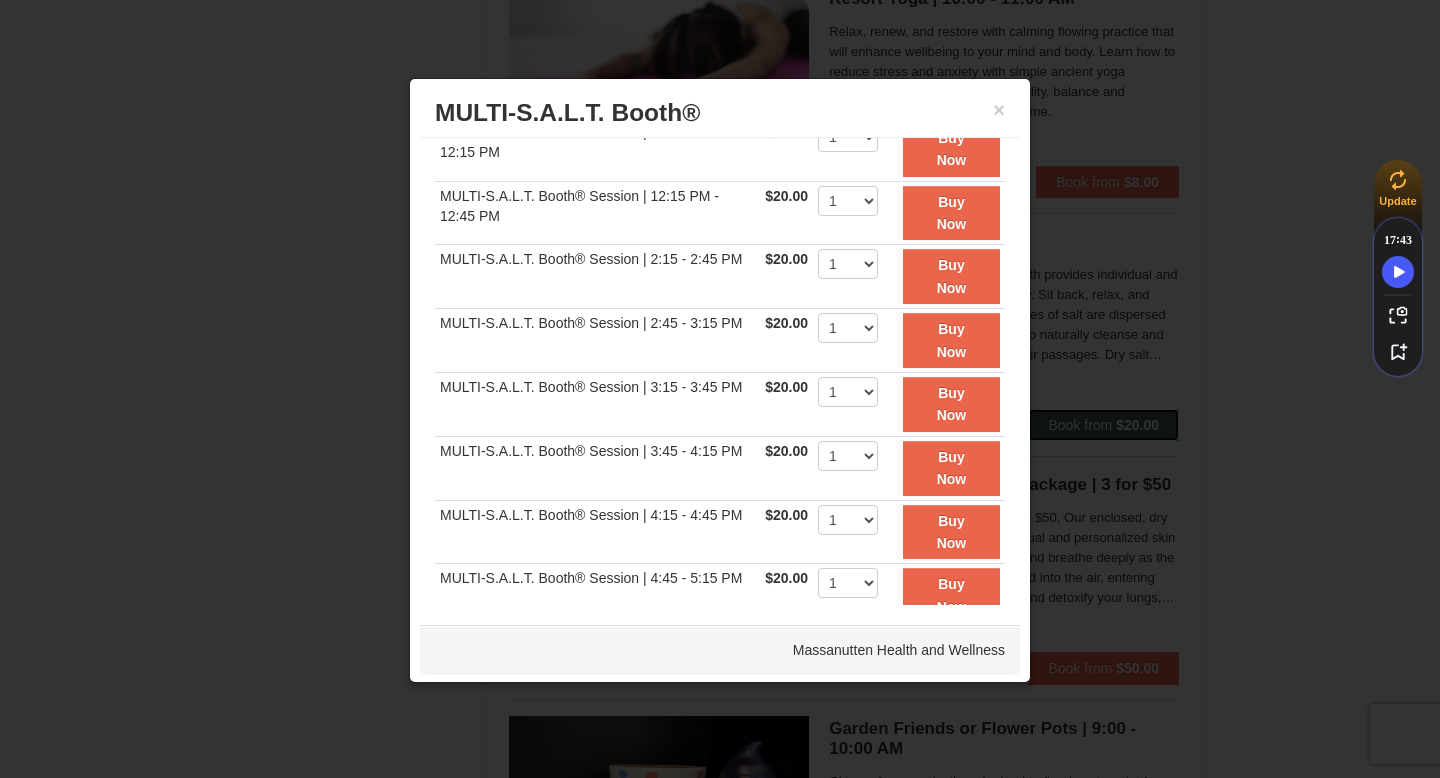 scroll, scrollTop: 405, scrollLeft: 0, axis: vertical 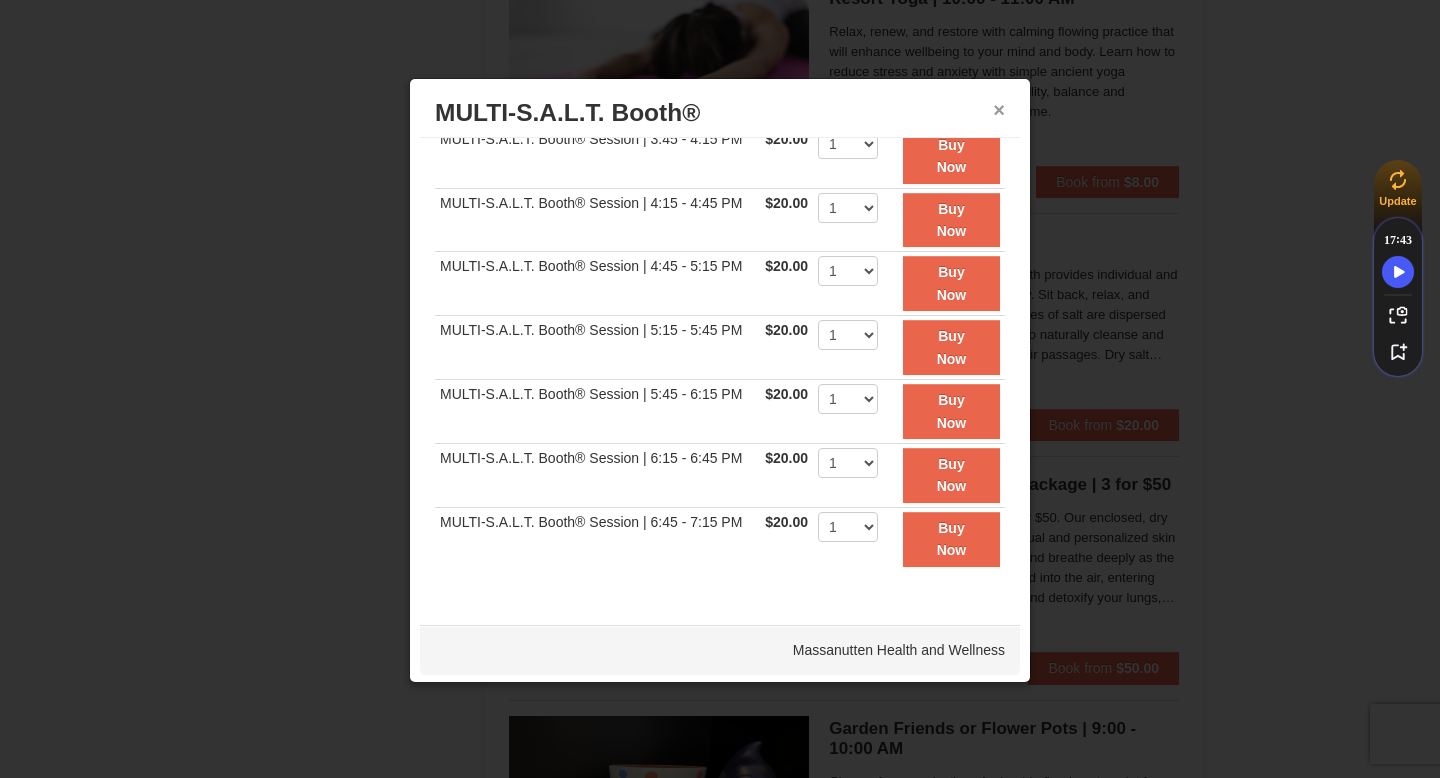 click on "×" at bounding box center (999, 110) 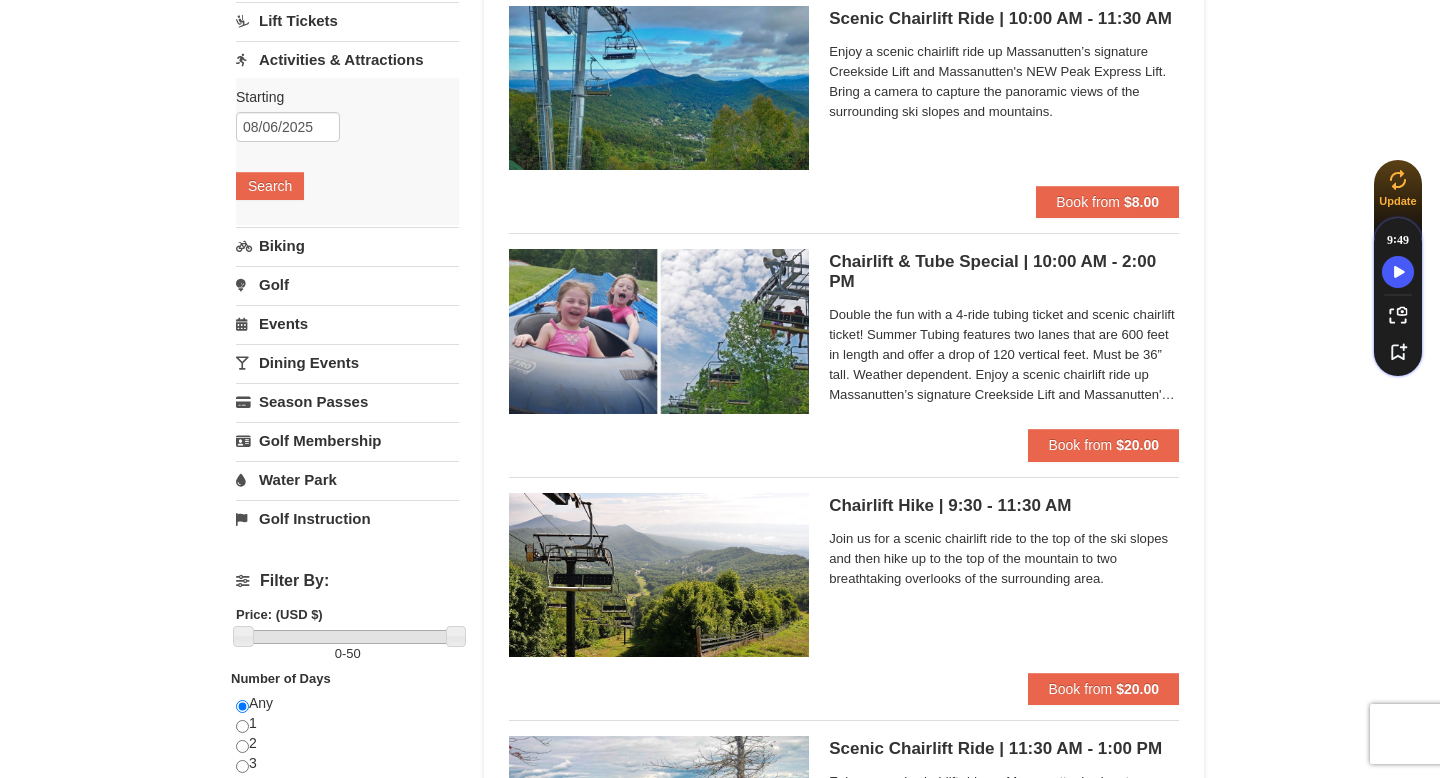 scroll, scrollTop: 0, scrollLeft: 0, axis: both 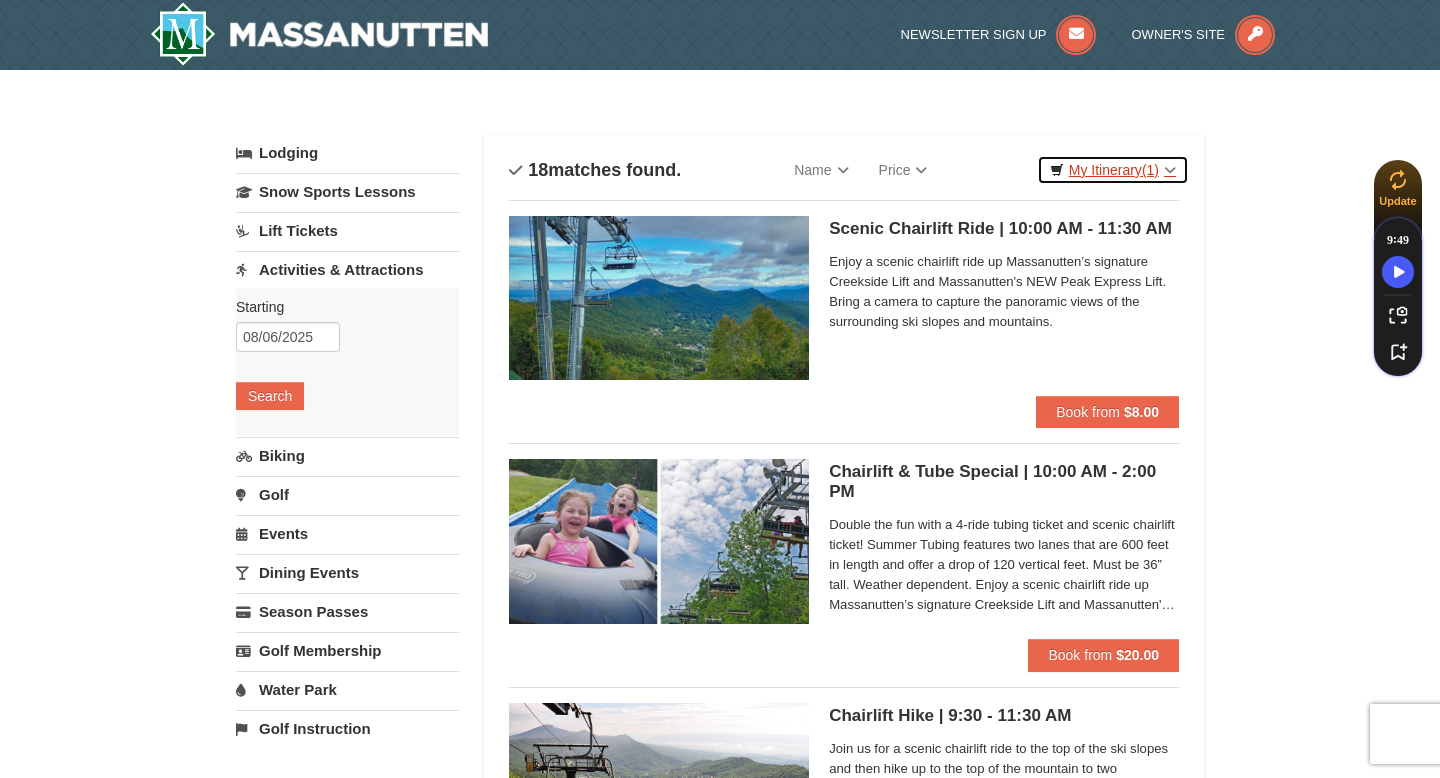 click on "My Itinerary (1)" at bounding box center [1113, 170] 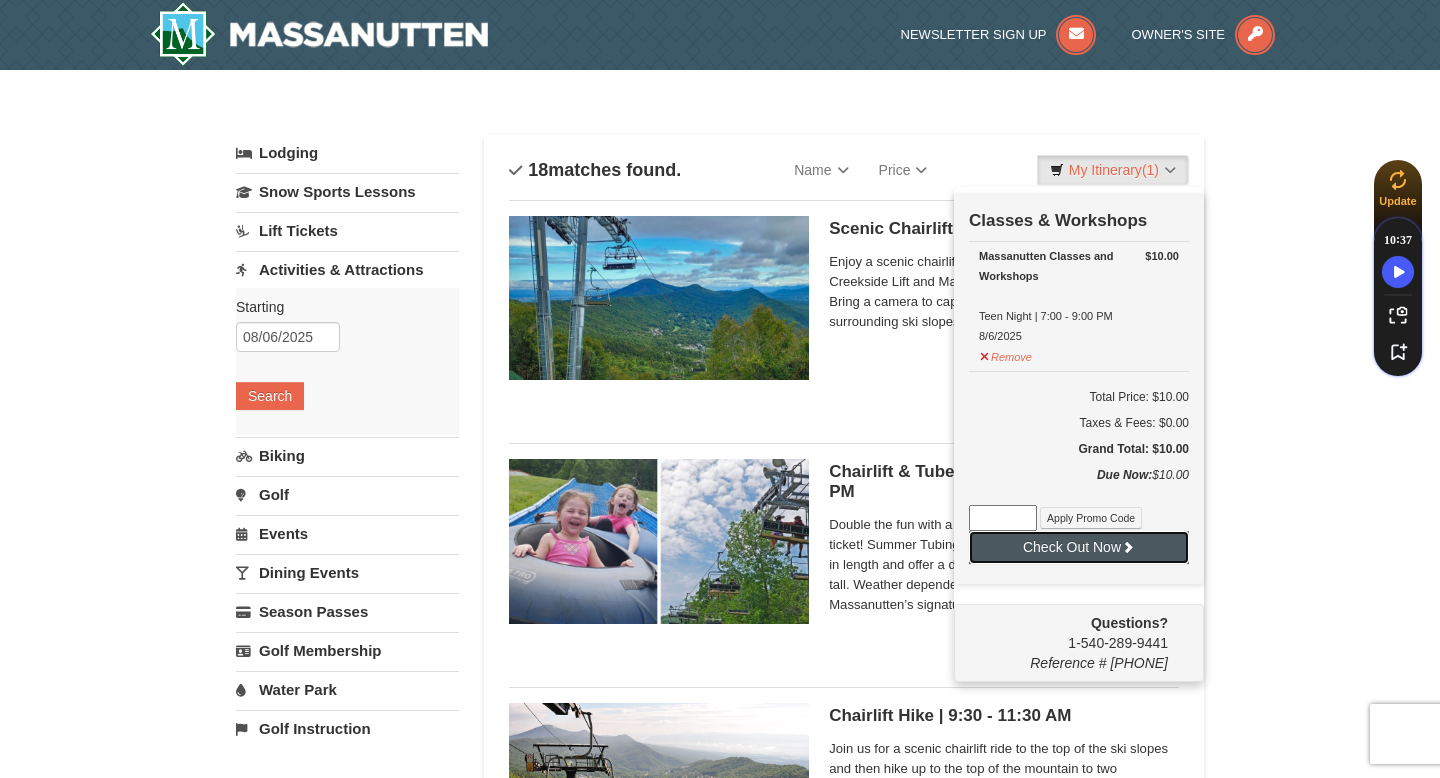 click on "Check Out Now" at bounding box center [1079, 547] 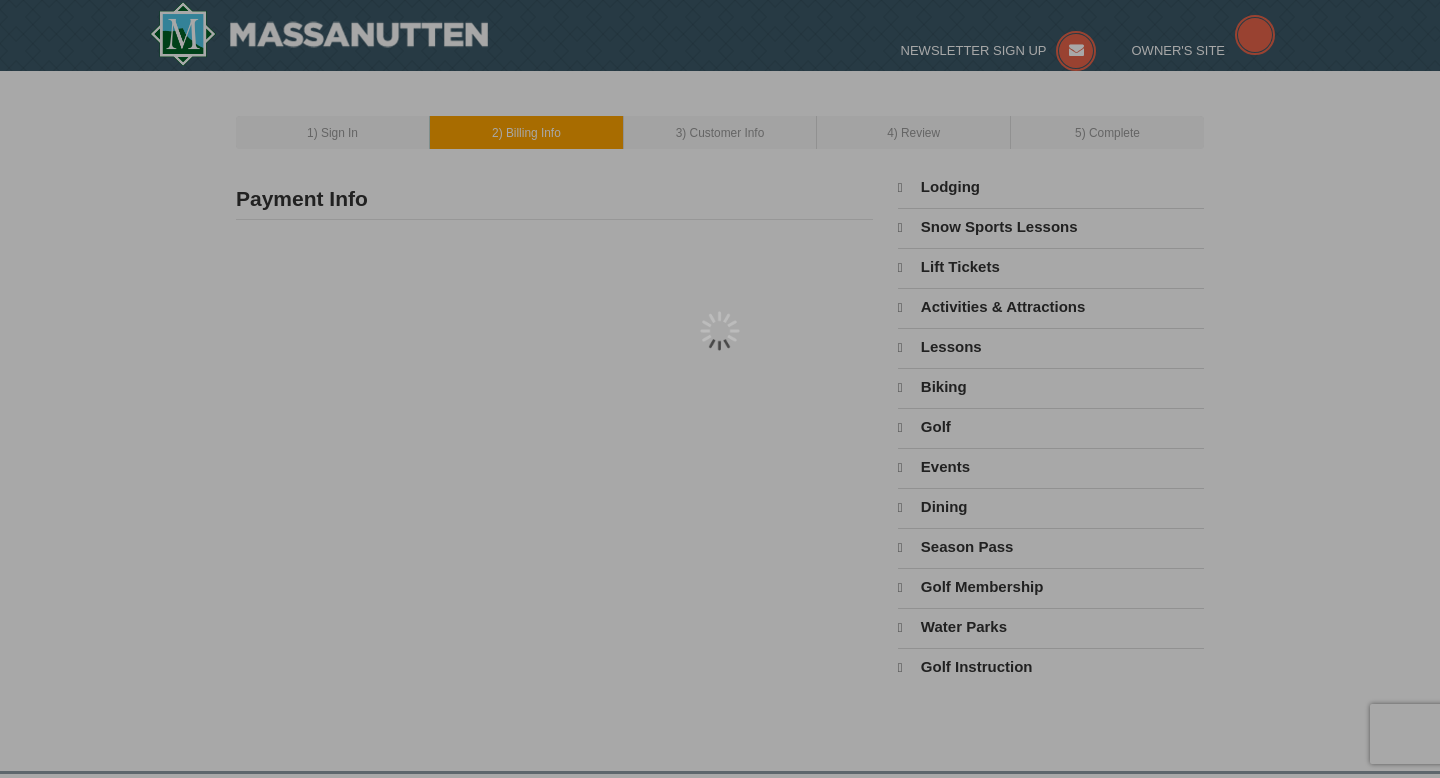 scroll, scrollTop: 0, scrollLeft: 0, axis: both 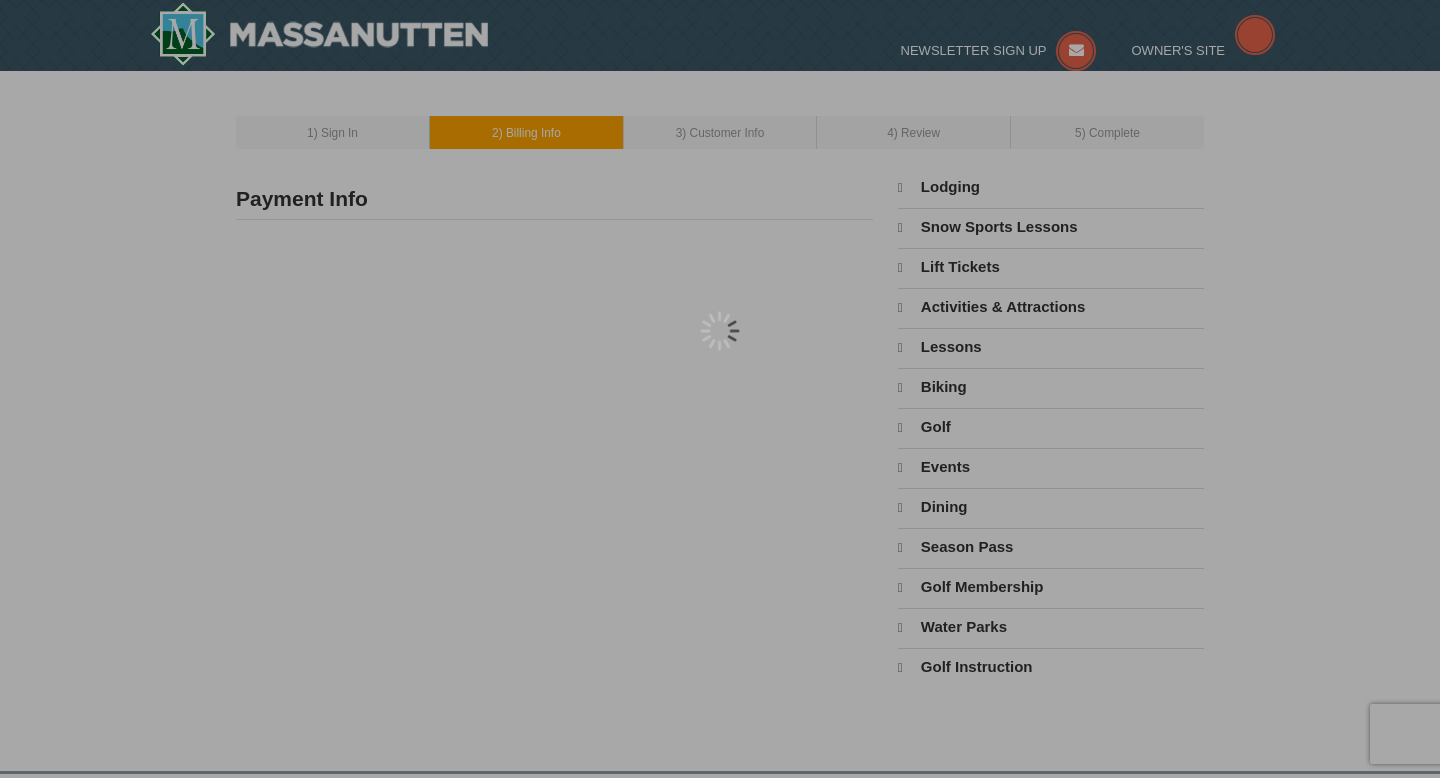 select on "8" 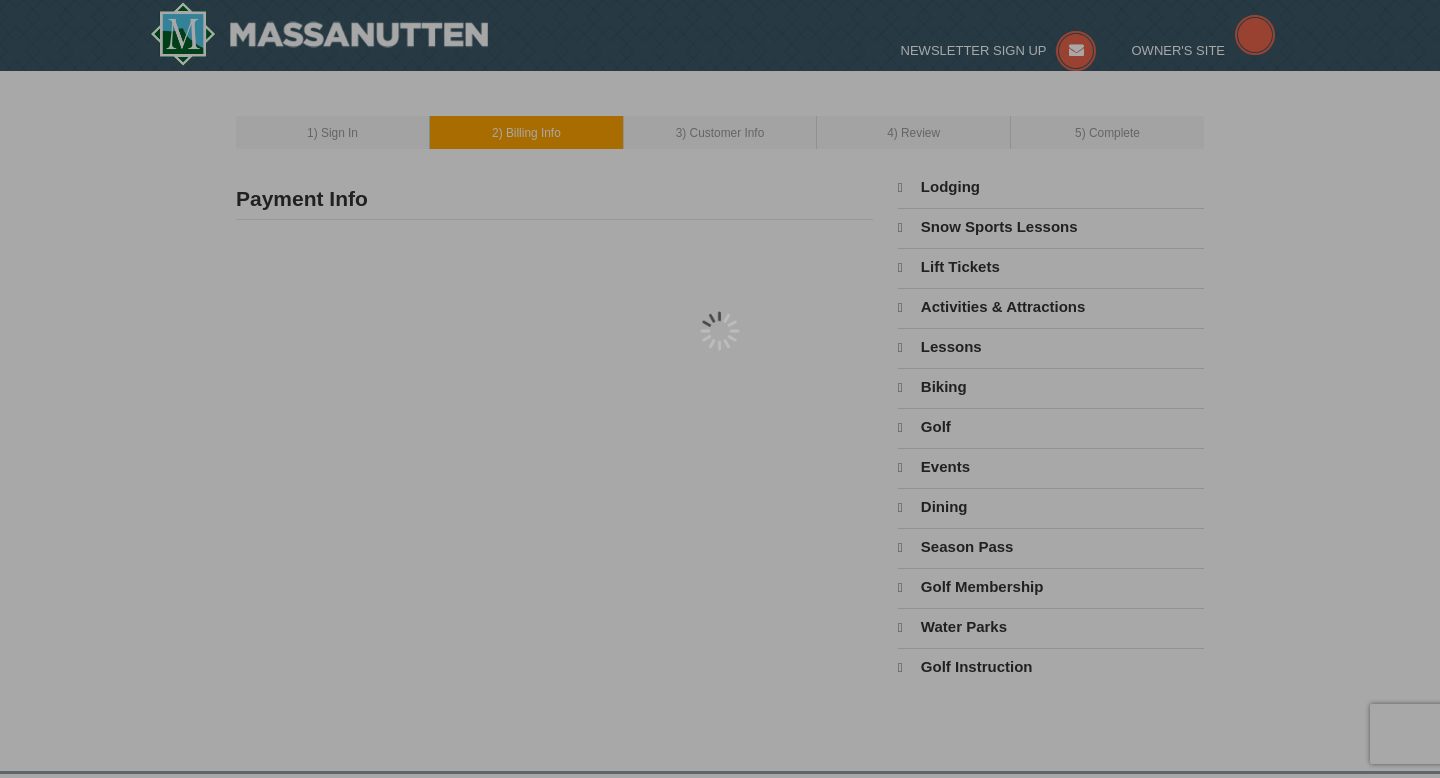 select on "8" 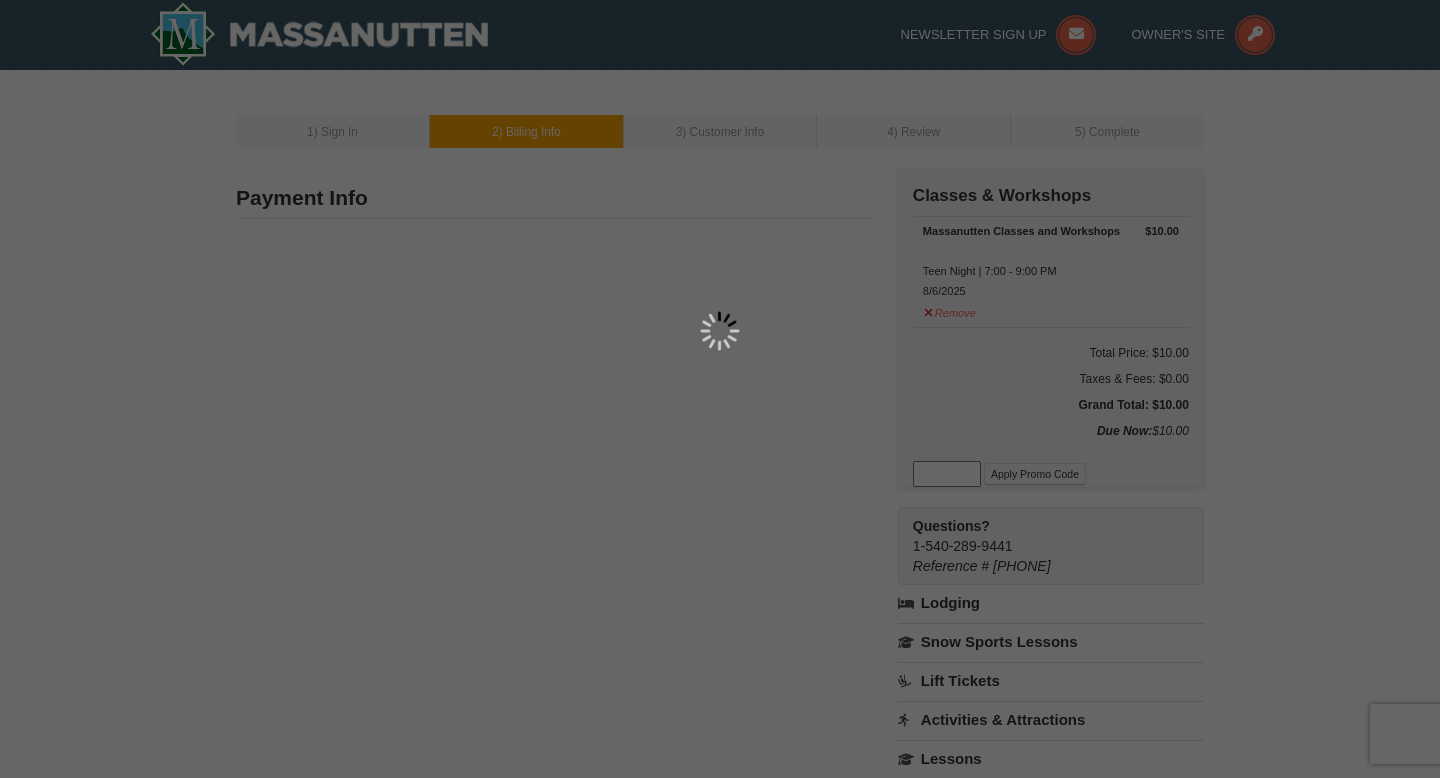 type on "3737 Clarks Lane" 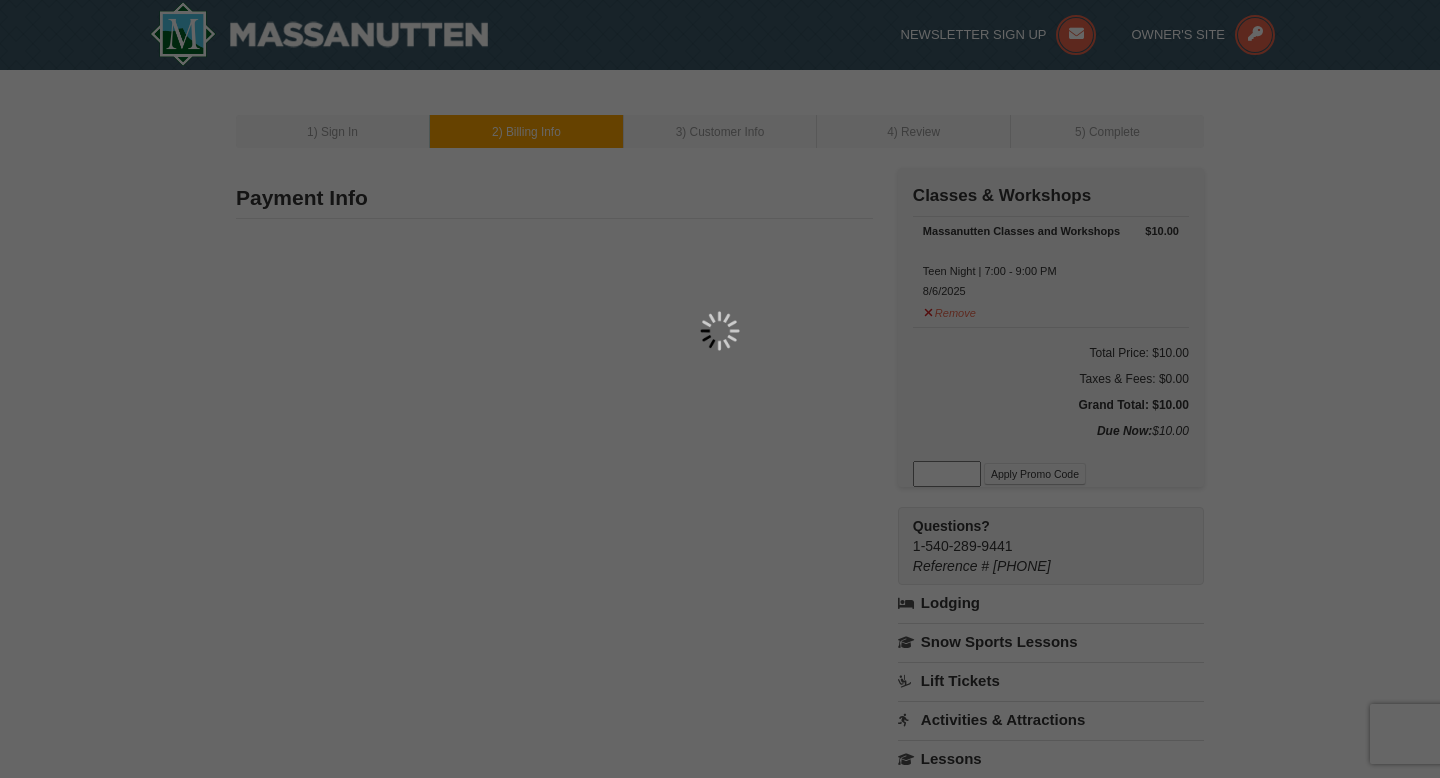 type on "Baltimore" 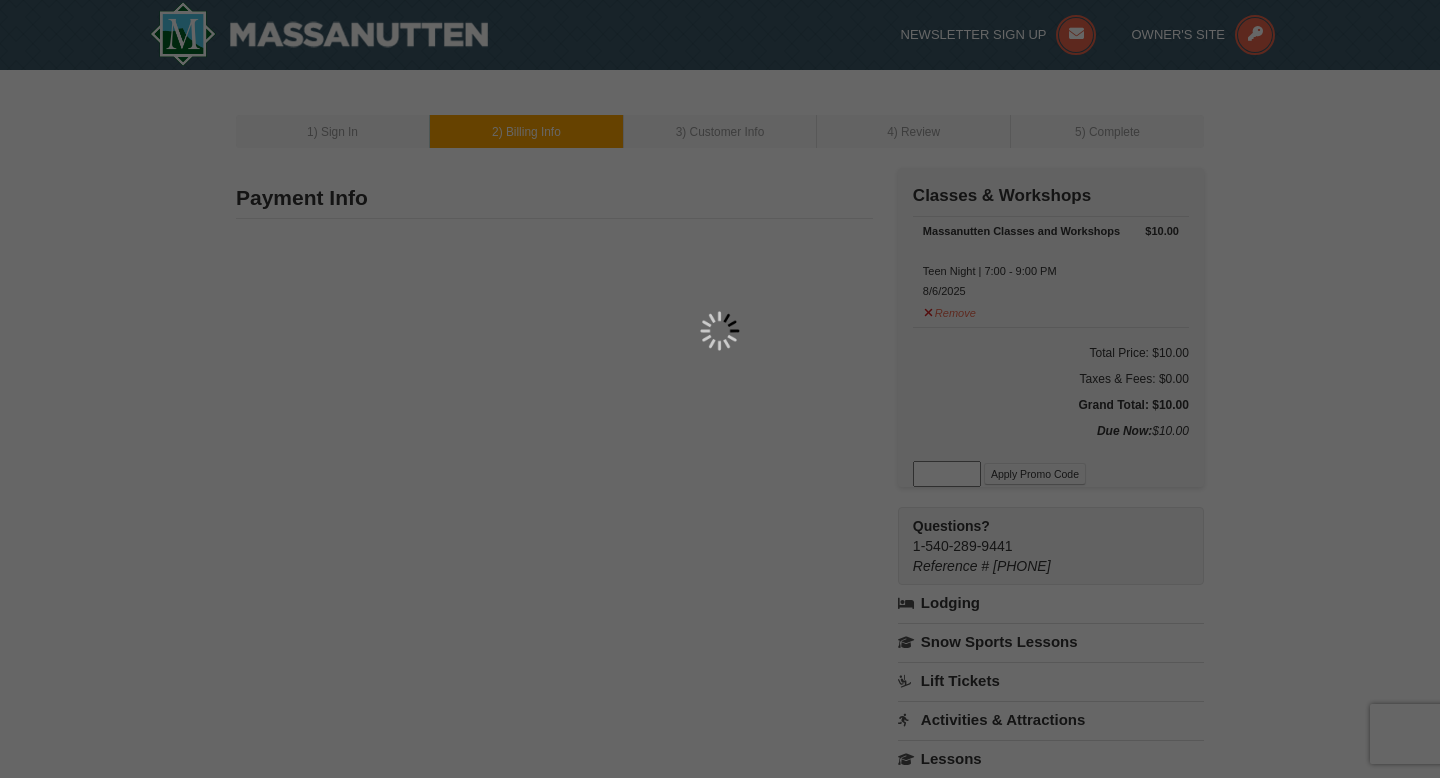 type on "21215" 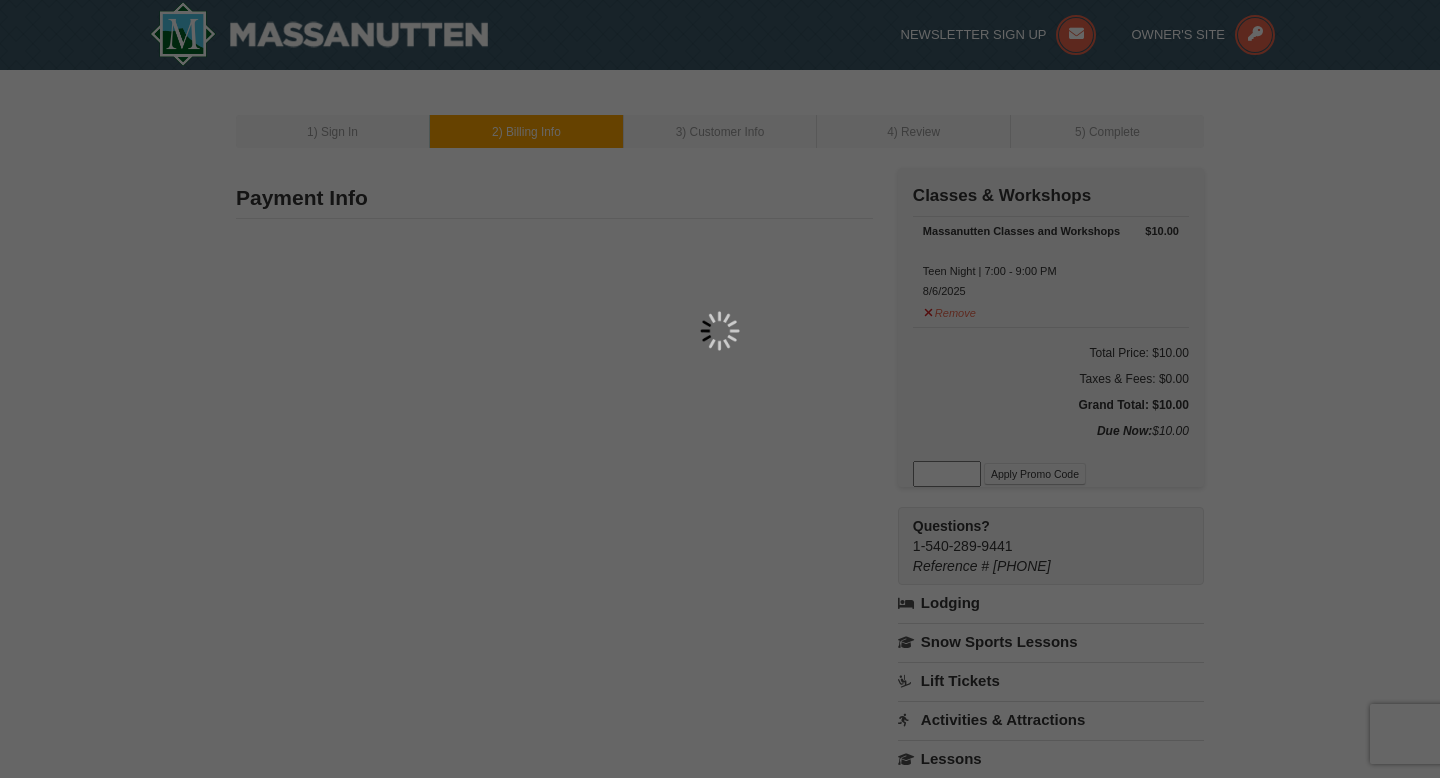 type on "443" 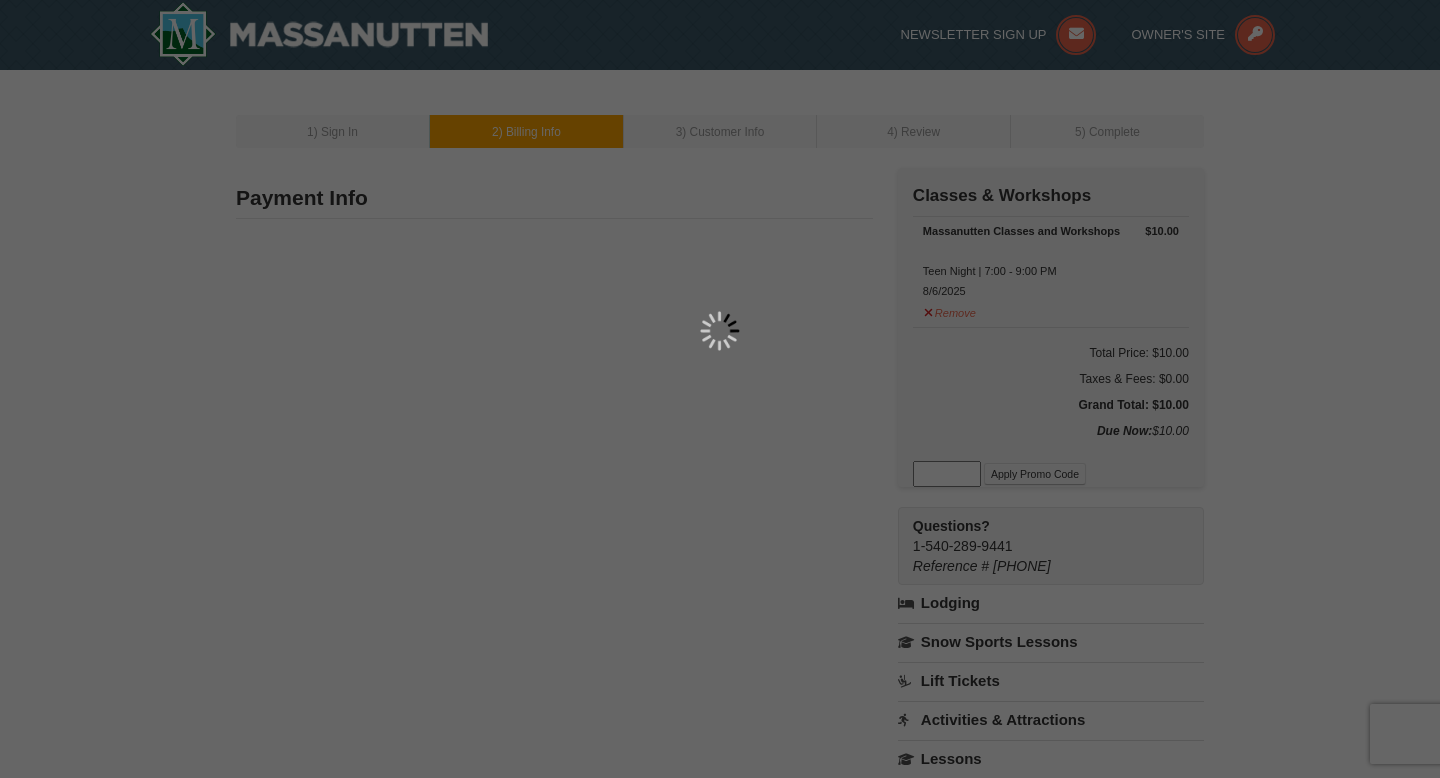 type on "787" 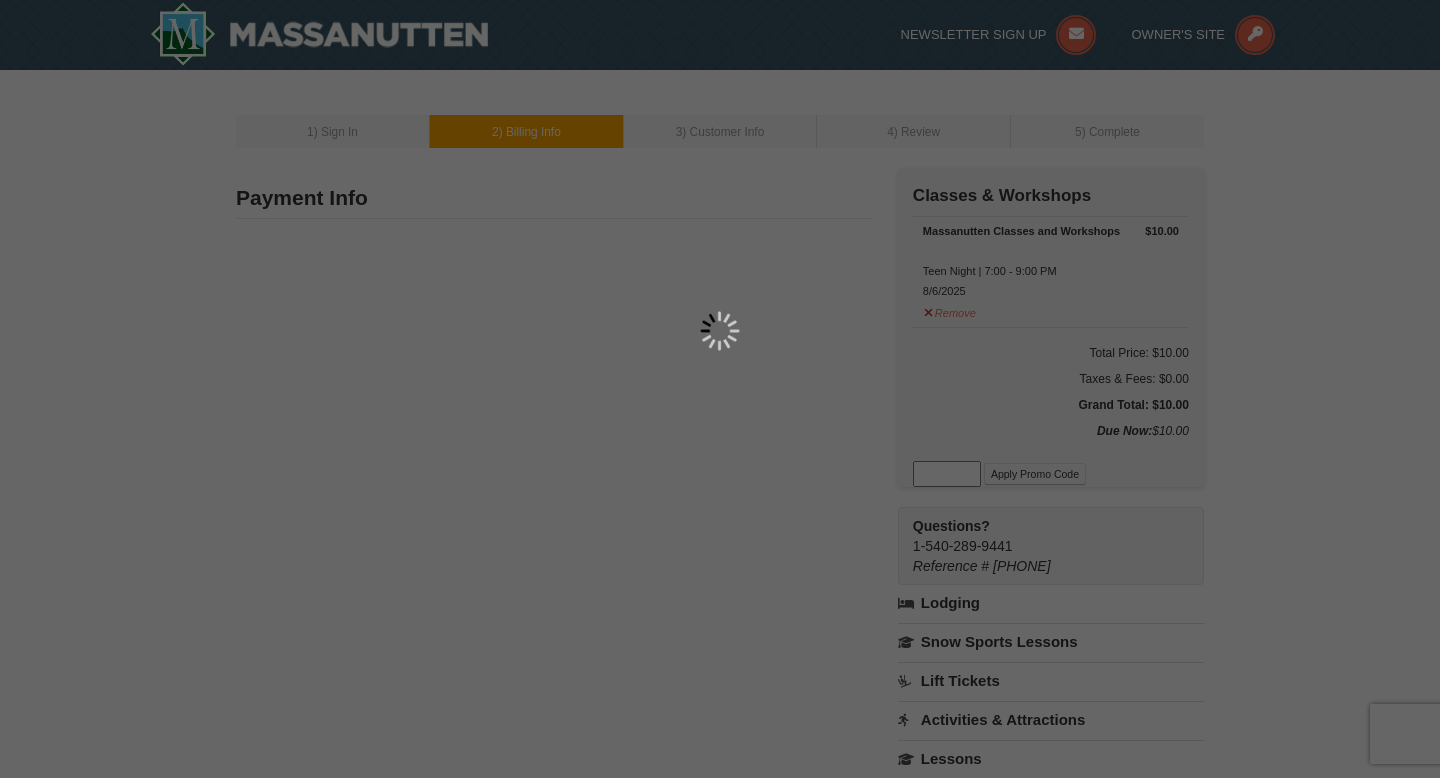 type on "8739" 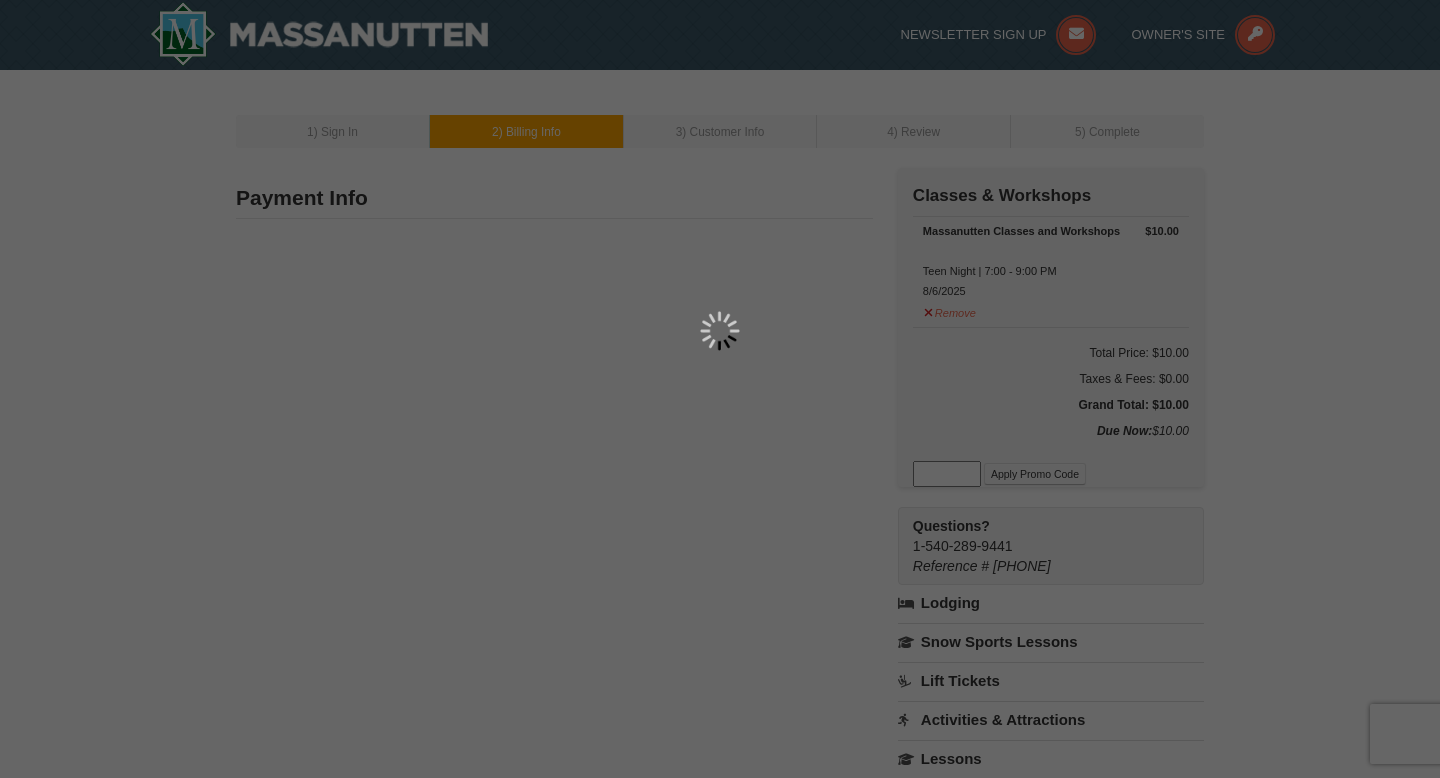type on "tshaunna80@gmail.com" 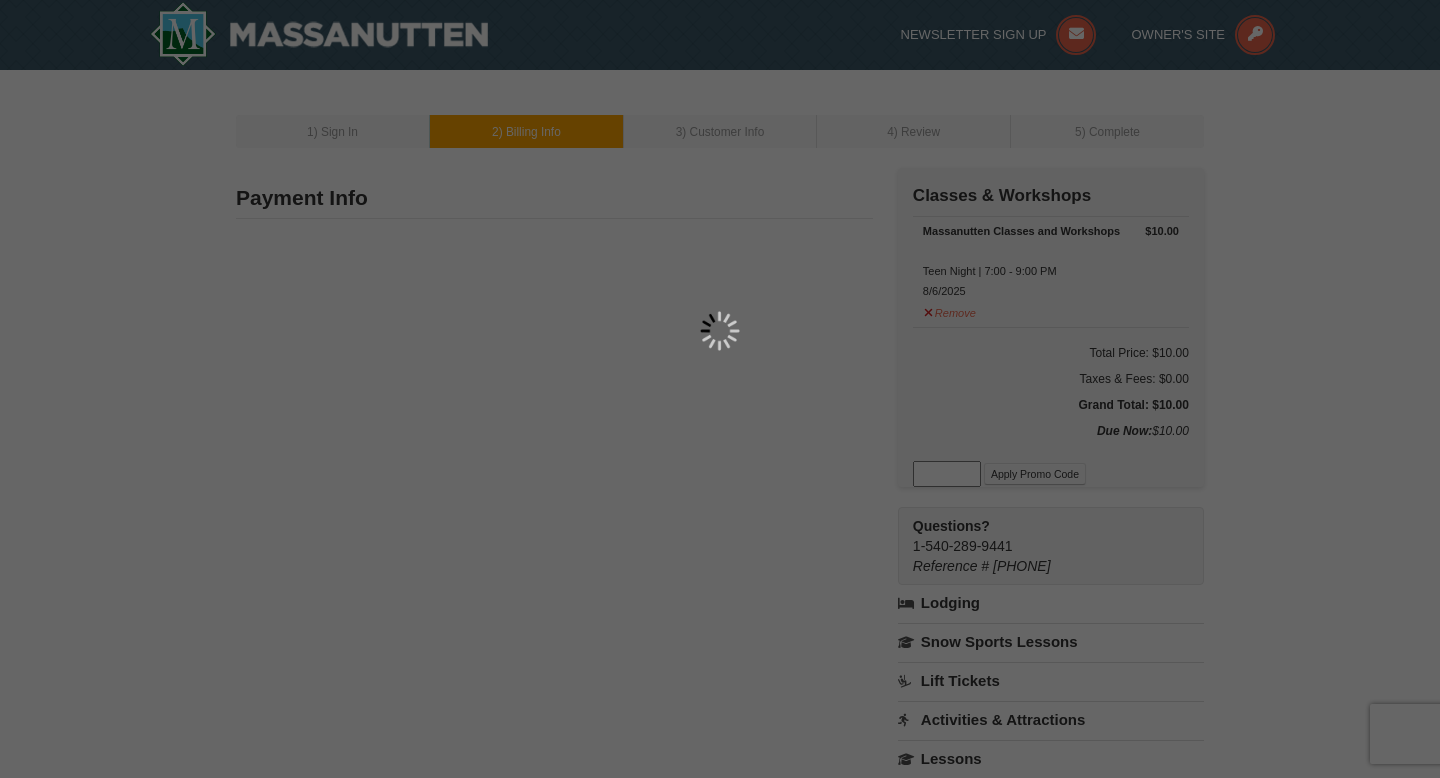 select on "MD" 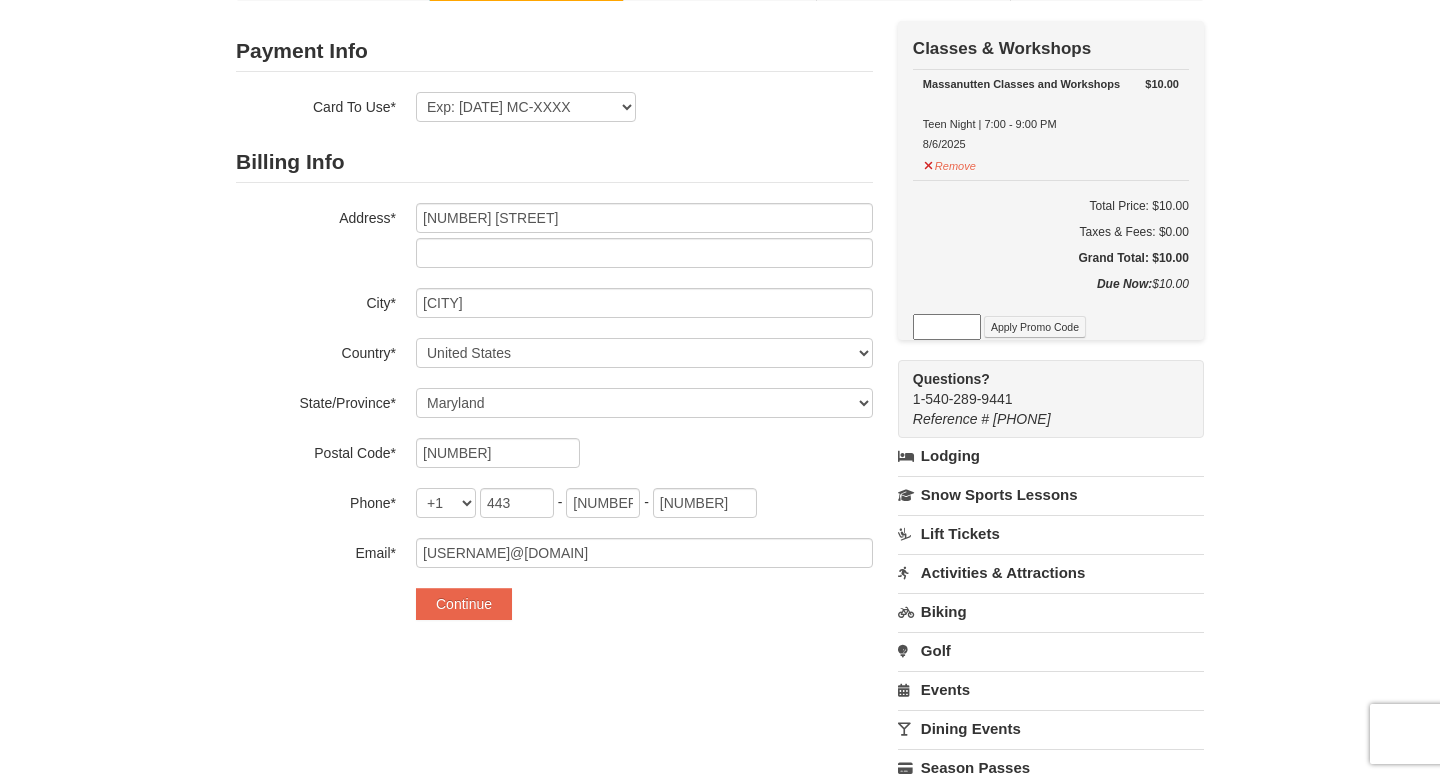 scroll, scrollTop: 149, scrollLeft: 0, axis: vertical 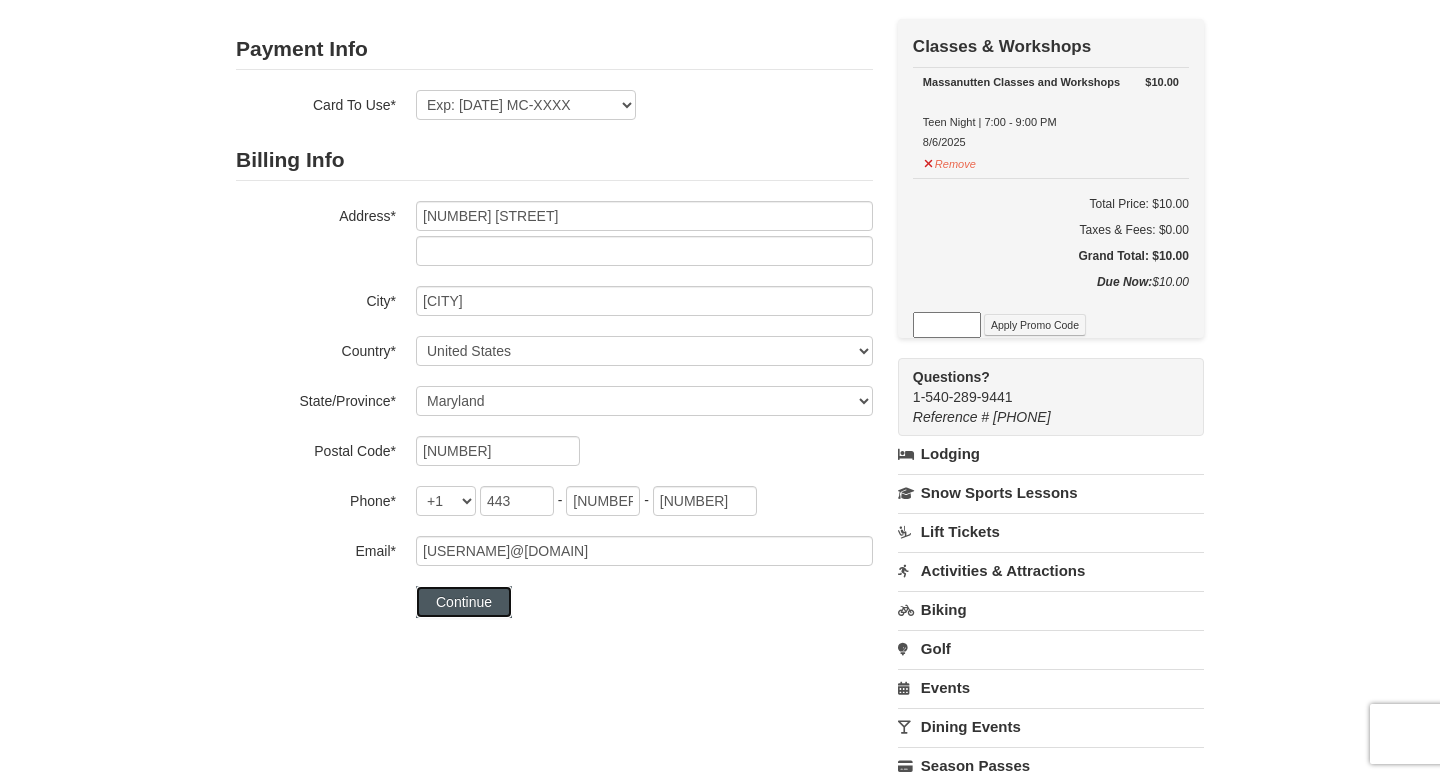 click on "Continue" at bounding box center [464, 602] 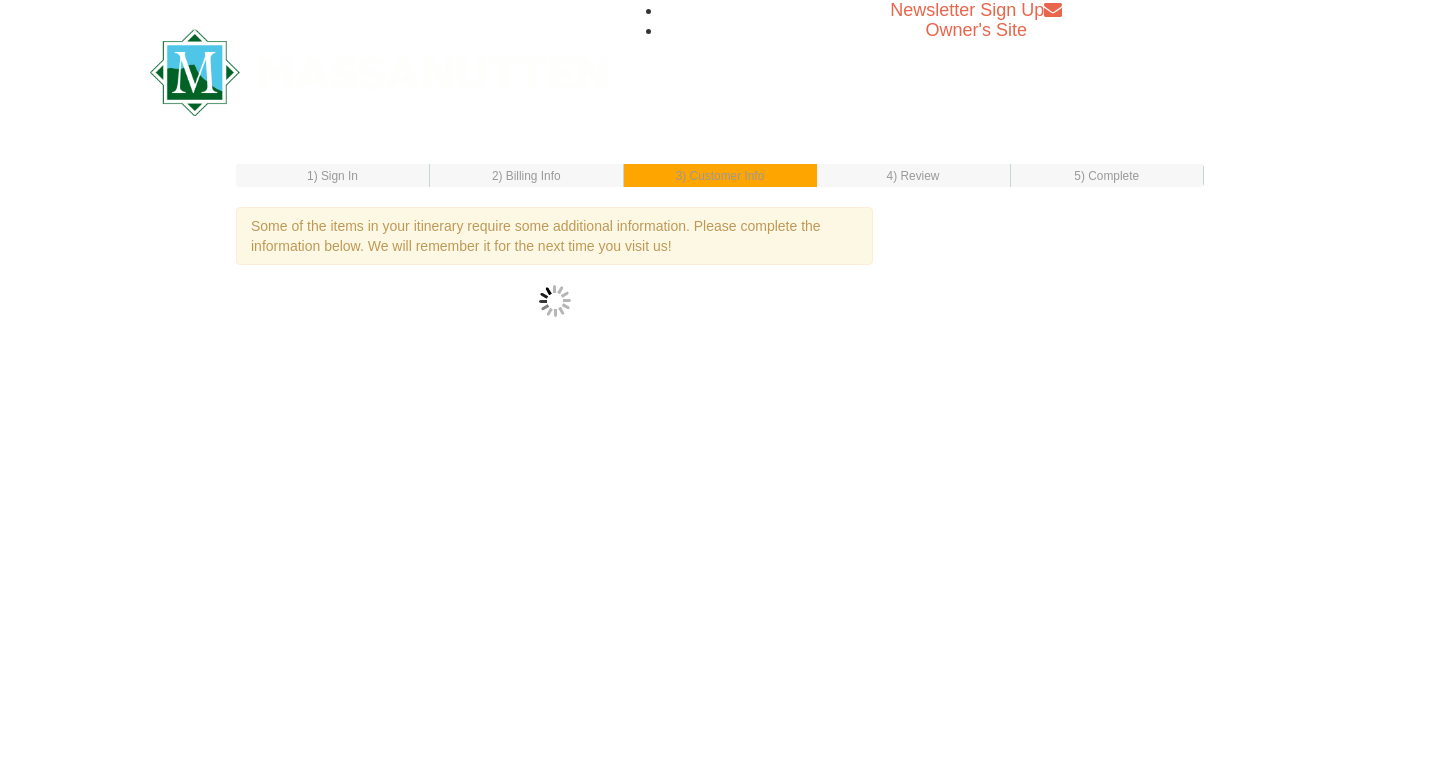 scroll, scrollTop: 0, scrollLeft: 0, axis: both 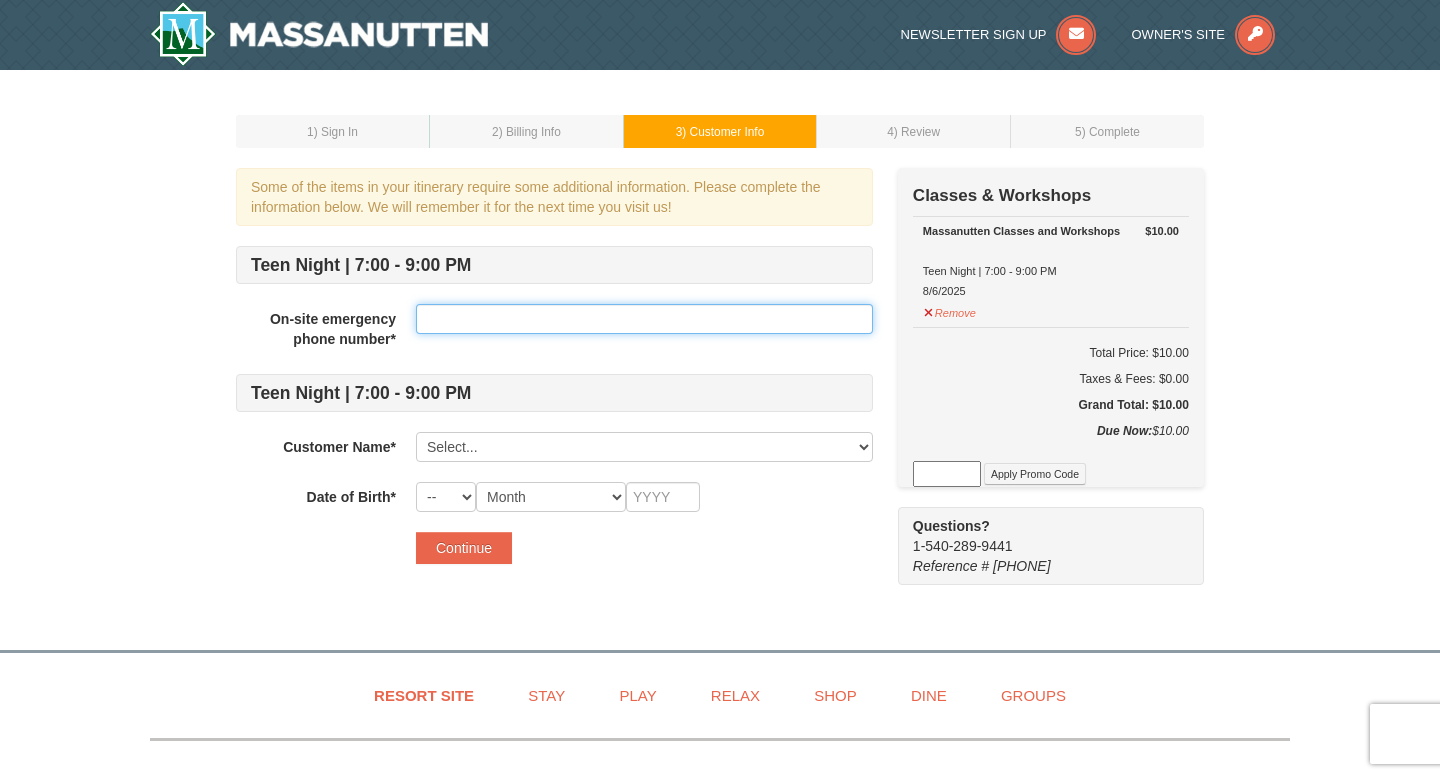 click at bounding box center [644, 319] 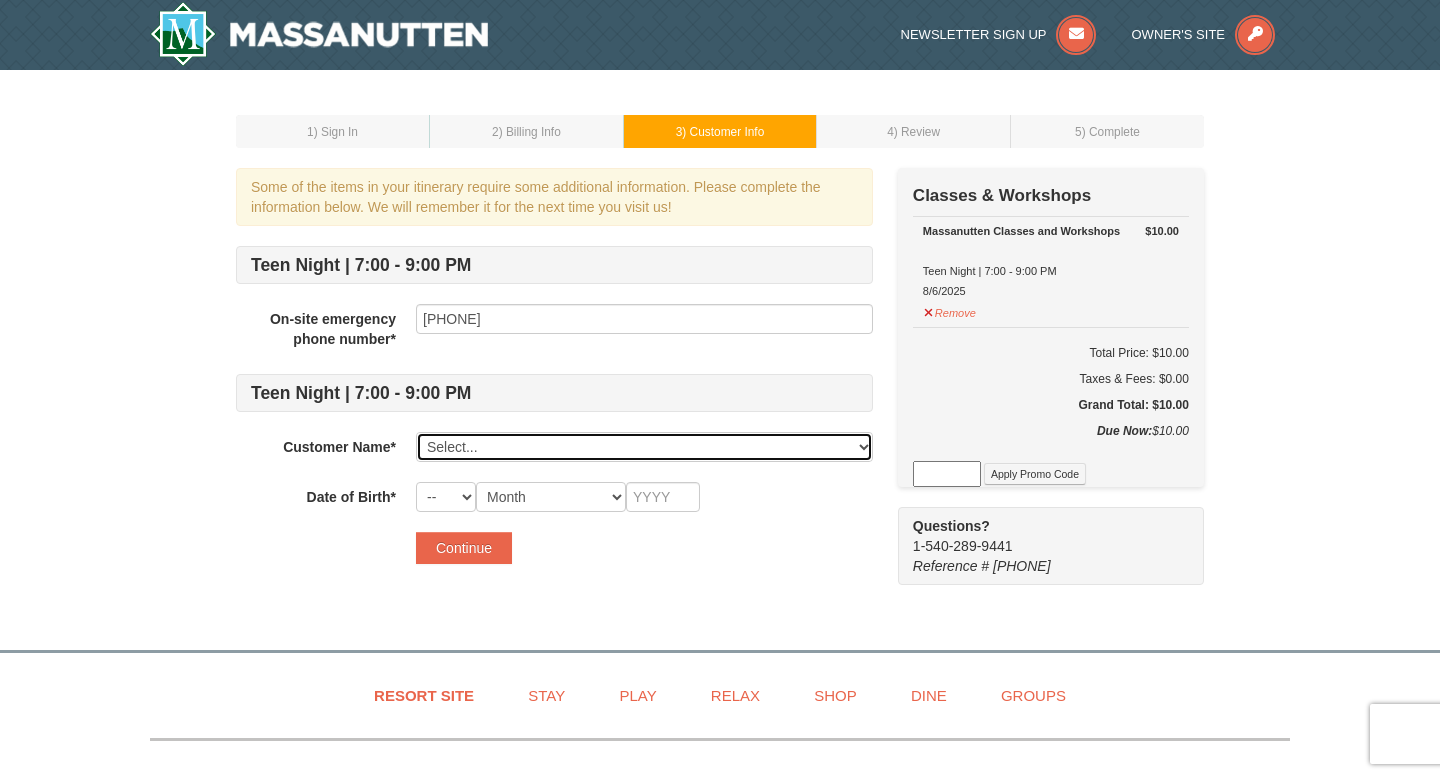 click on "Select... Taushaunna  Patience Tyshaun  Lawson  Jacob  Scott Kristia Scott Add New..." at bounding box center [644, 447] 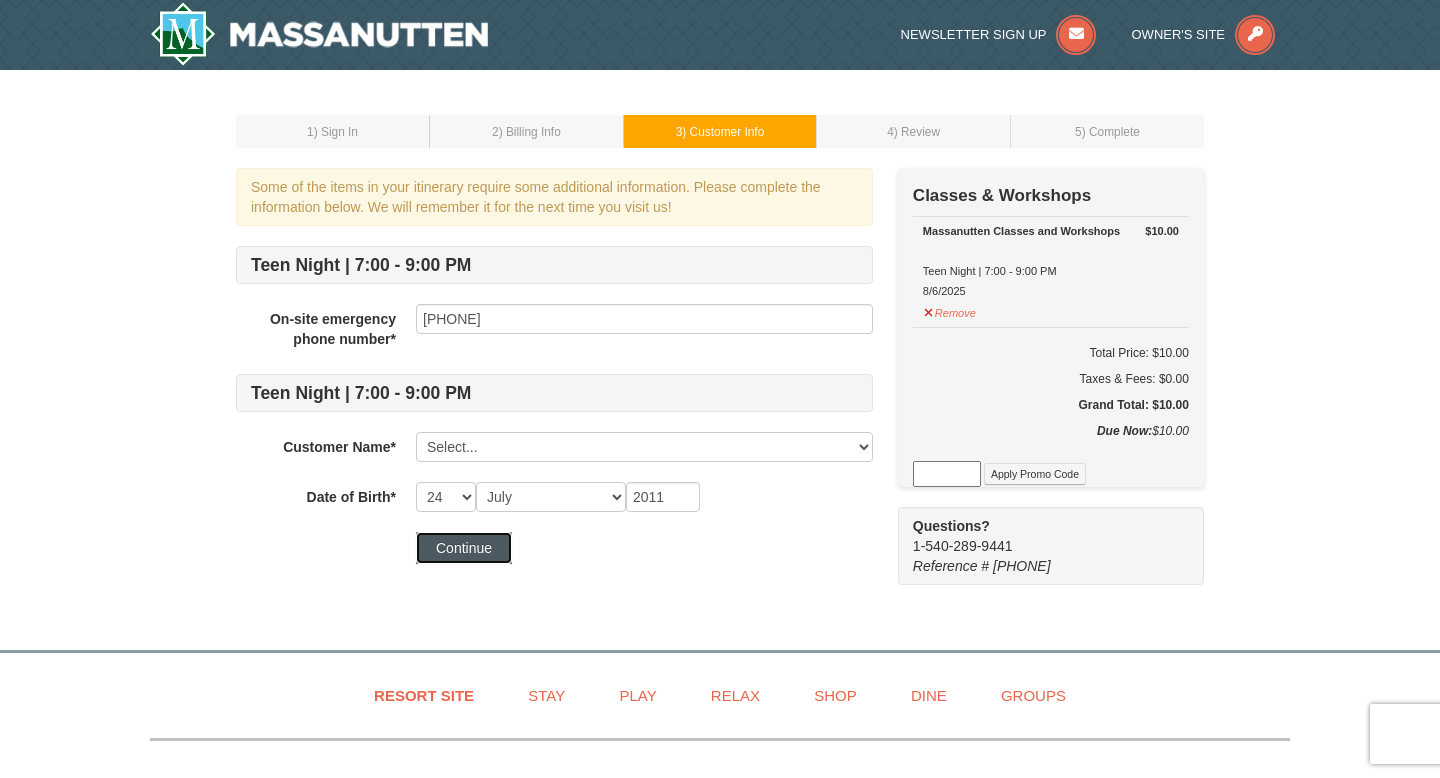 click on "Continue" at bounding box center [464, 548] 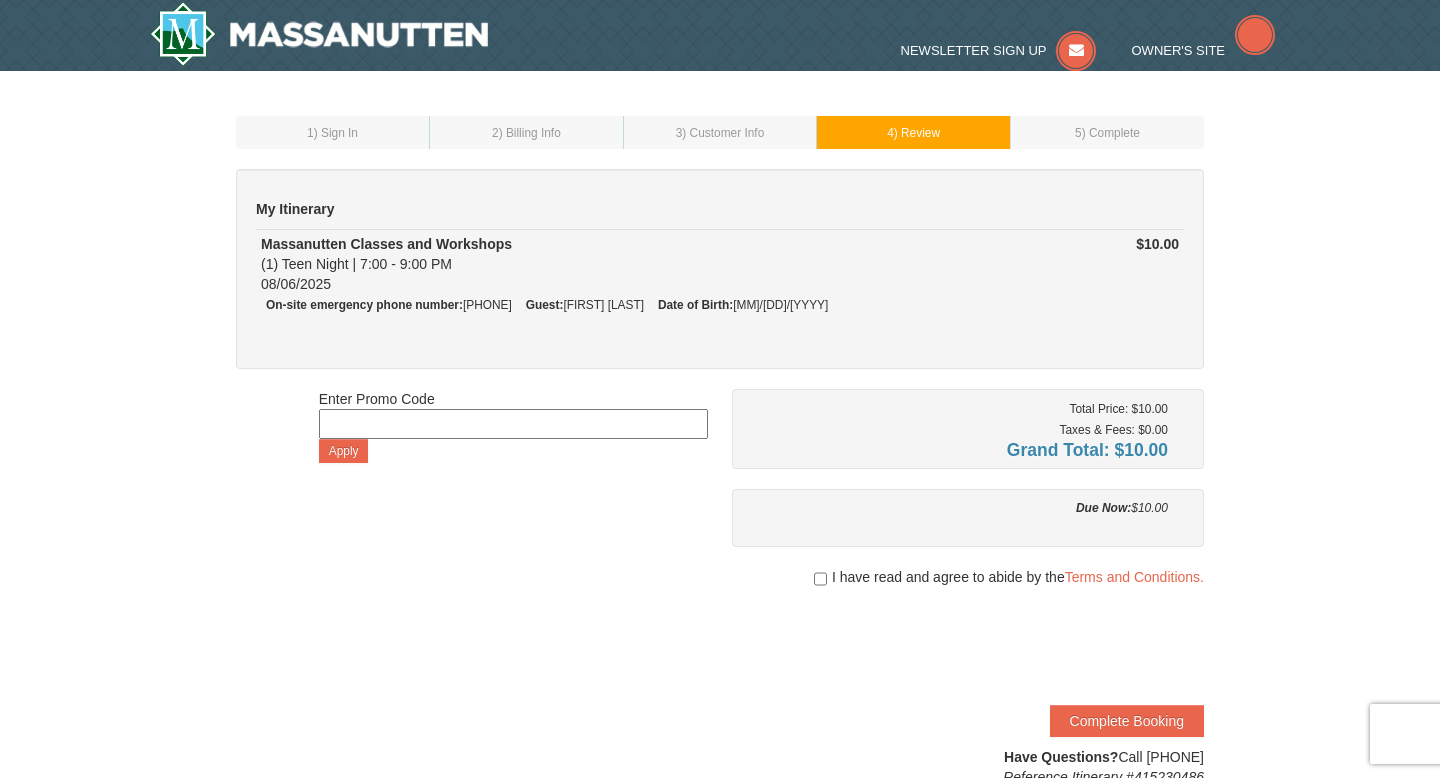 scroll, scrollTop: 0, scrollLeft: 0, axis: both 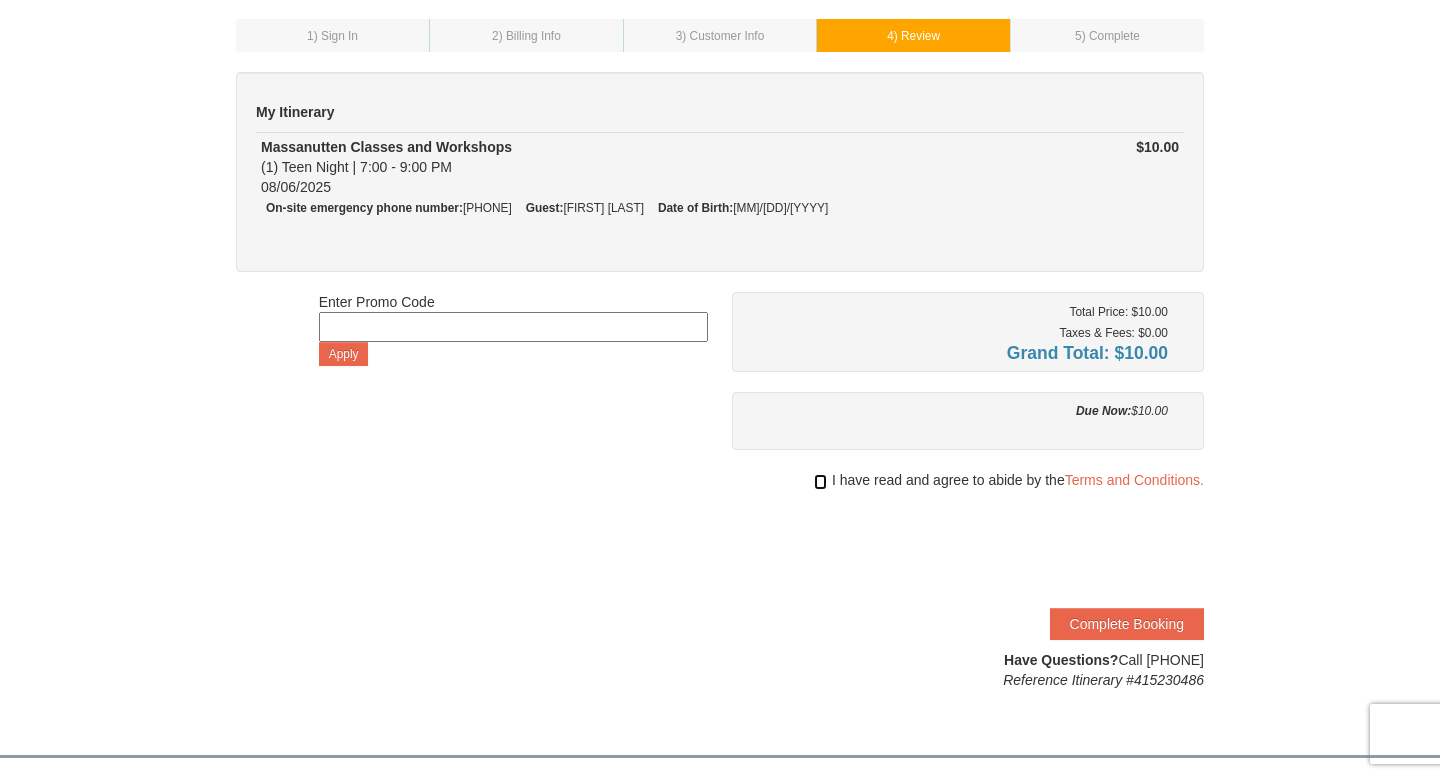 click at bounding box center [820, 482] 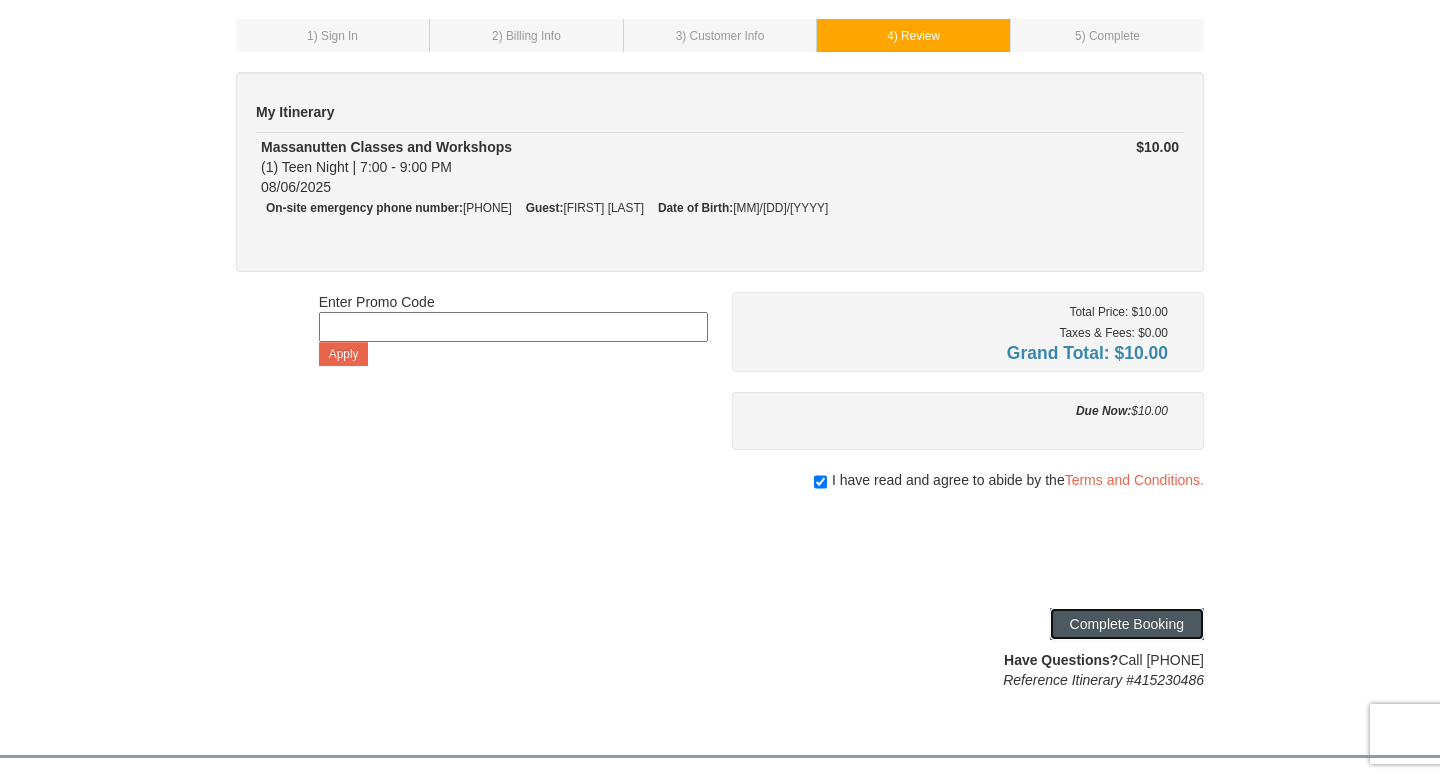 click on "Complete Booking" at bounding box center [1127, 624] 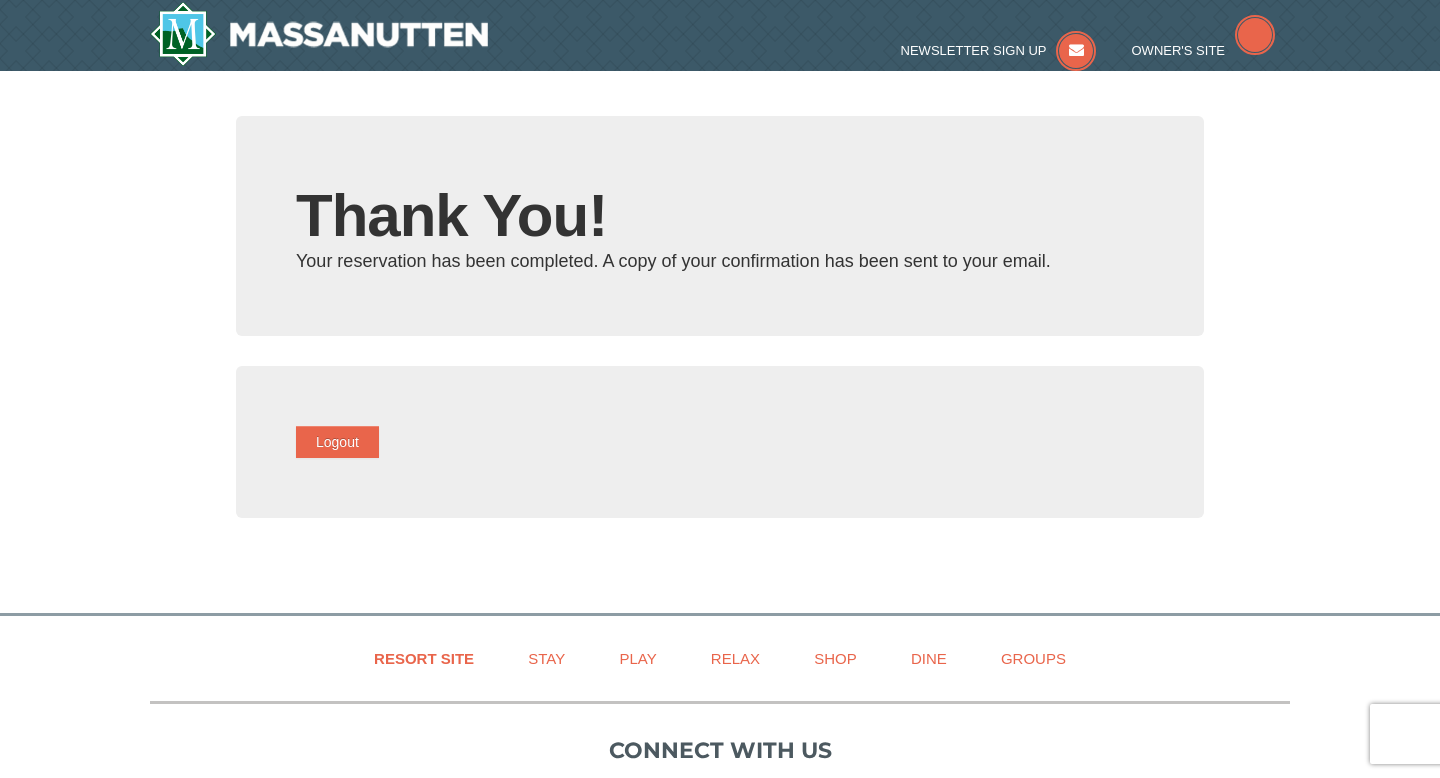 scroll, scrollTop: 0, scrollLeft: 0, axis: both 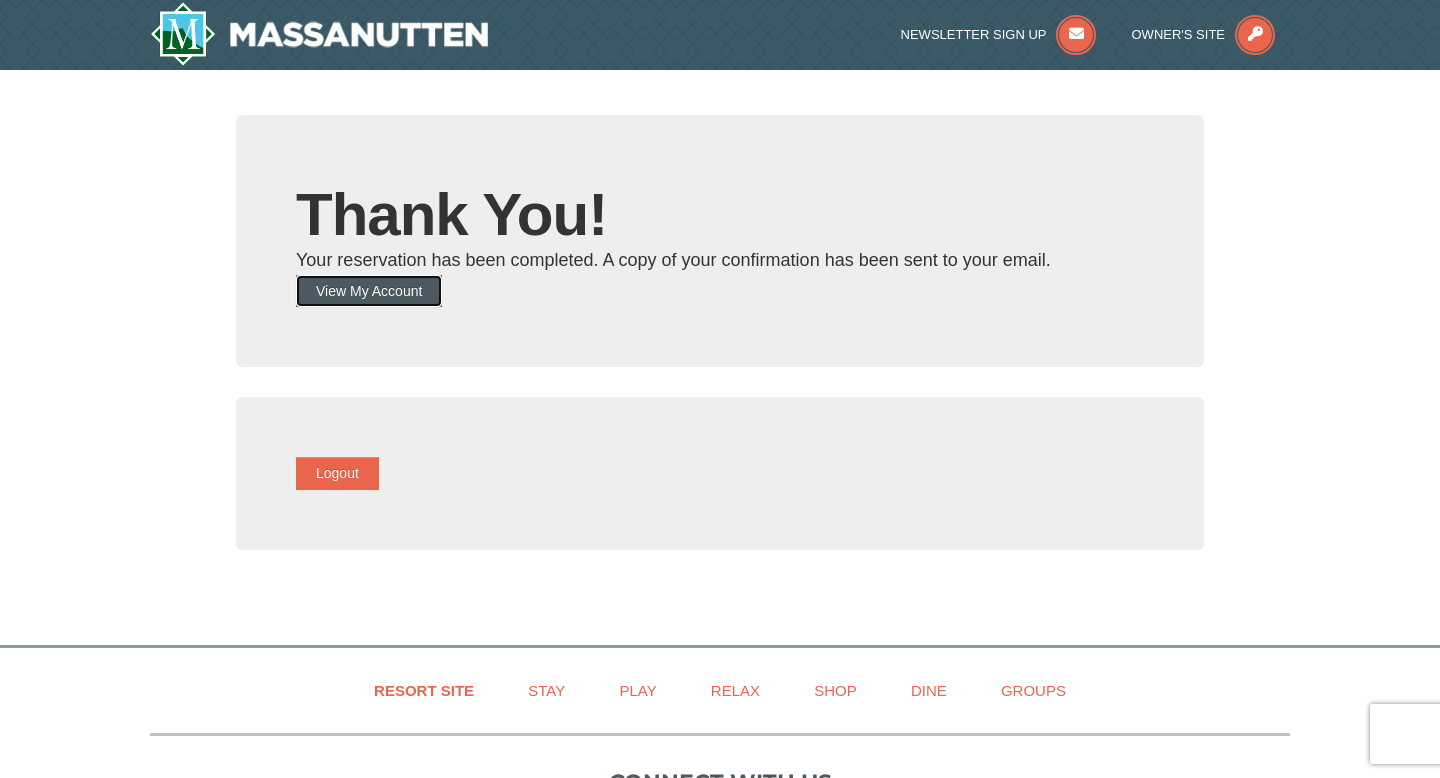 click on "View My Account" at bounding box center [369, 291] 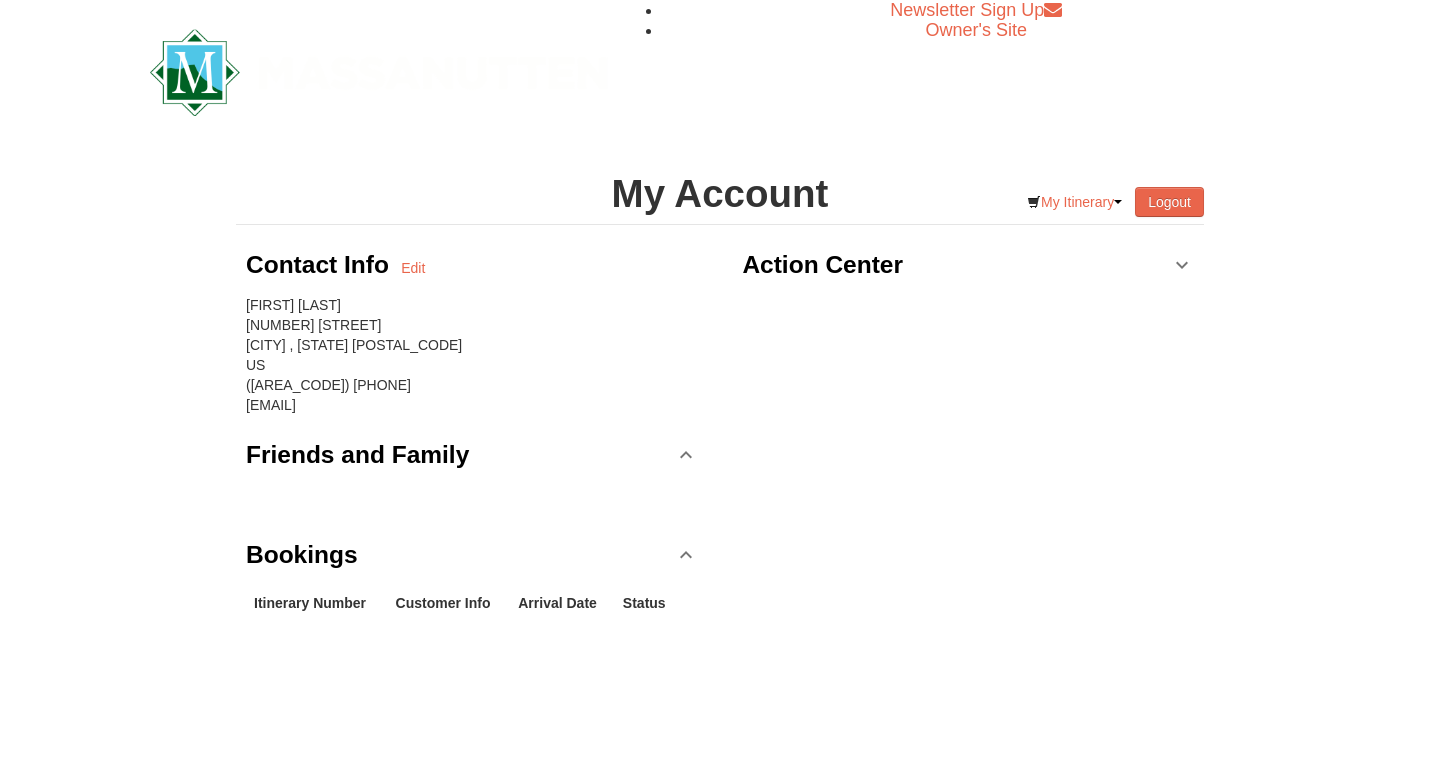 scroll, scrollTop: 0, scrollLeft: 0, axis: both 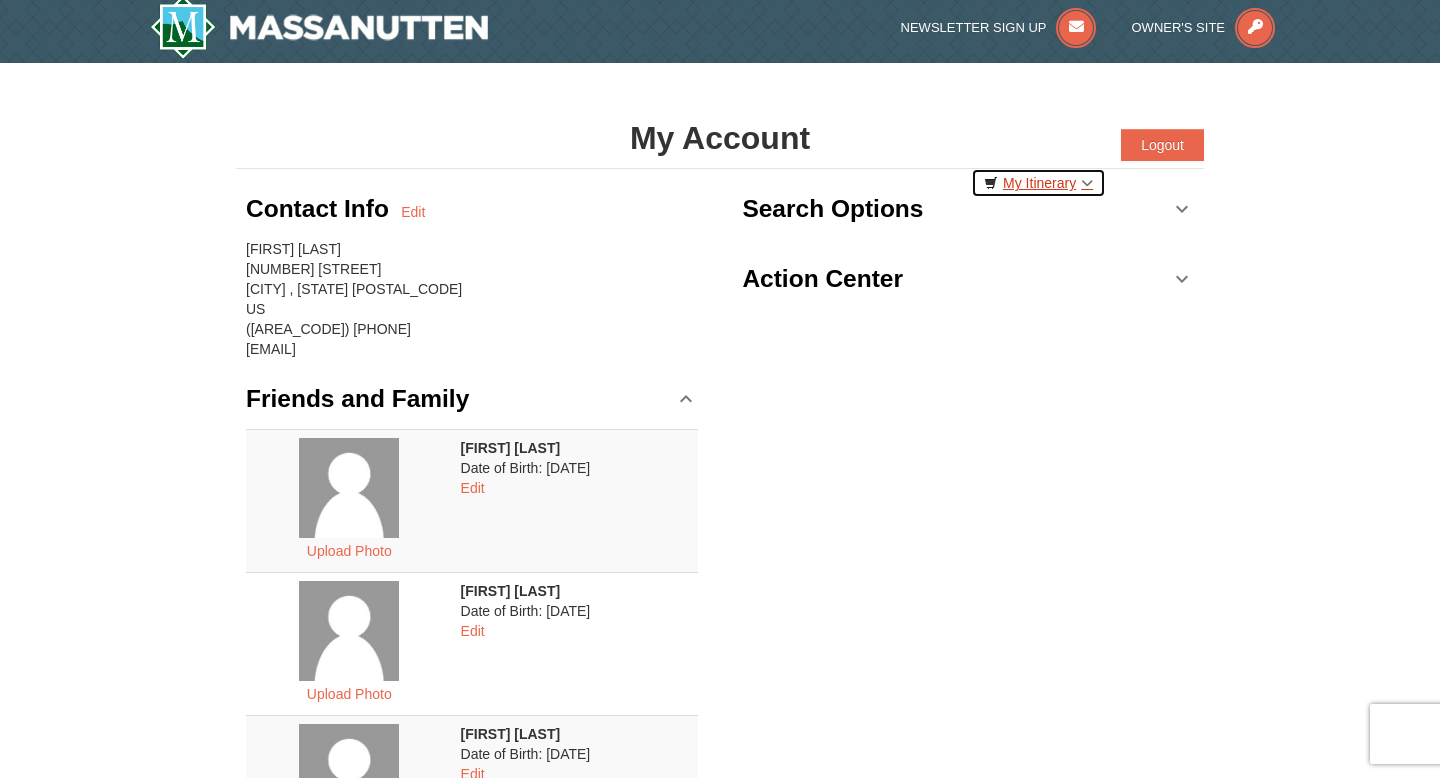 click on "My Itinerary" at bounding box center [1038, 183] 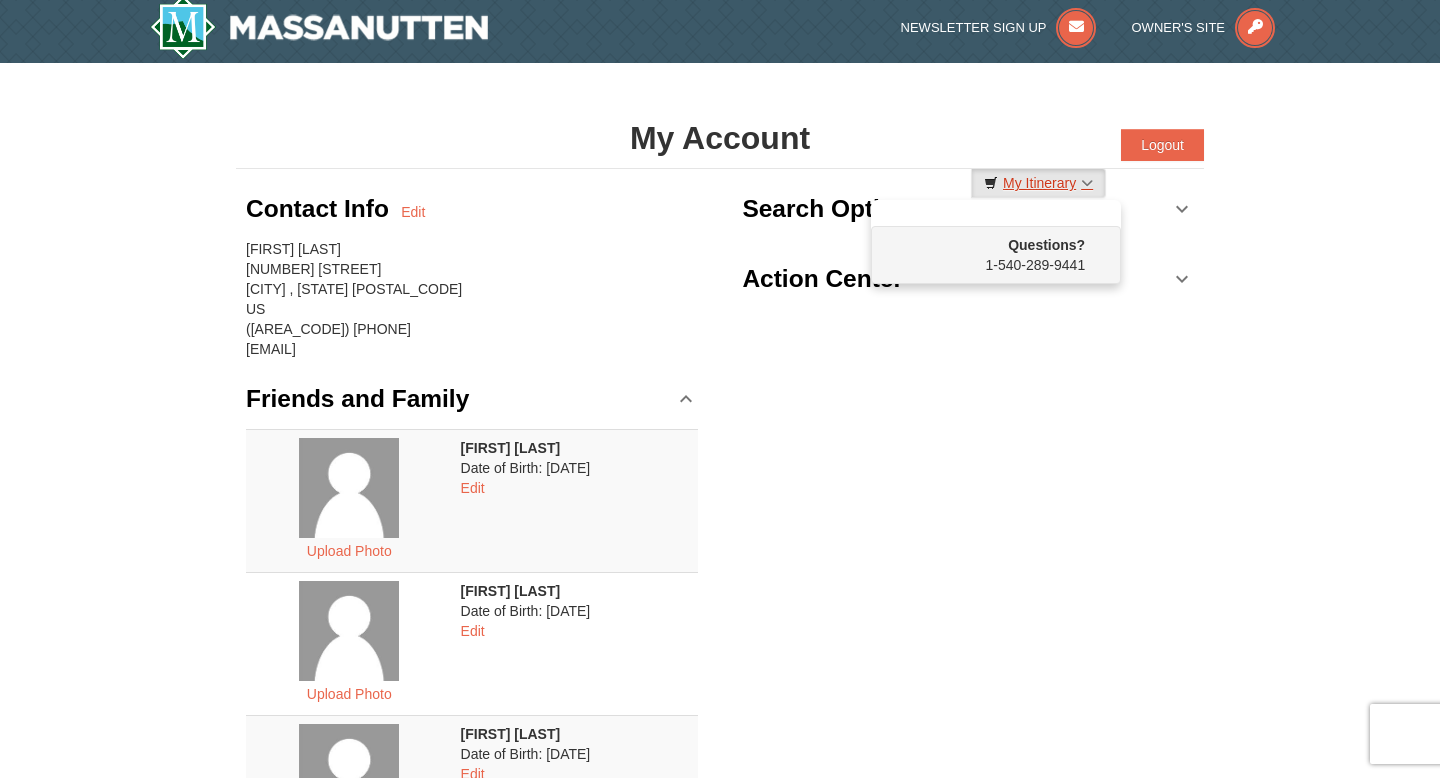 click on "My Itinerary" at bounding box center [1038, 183] 